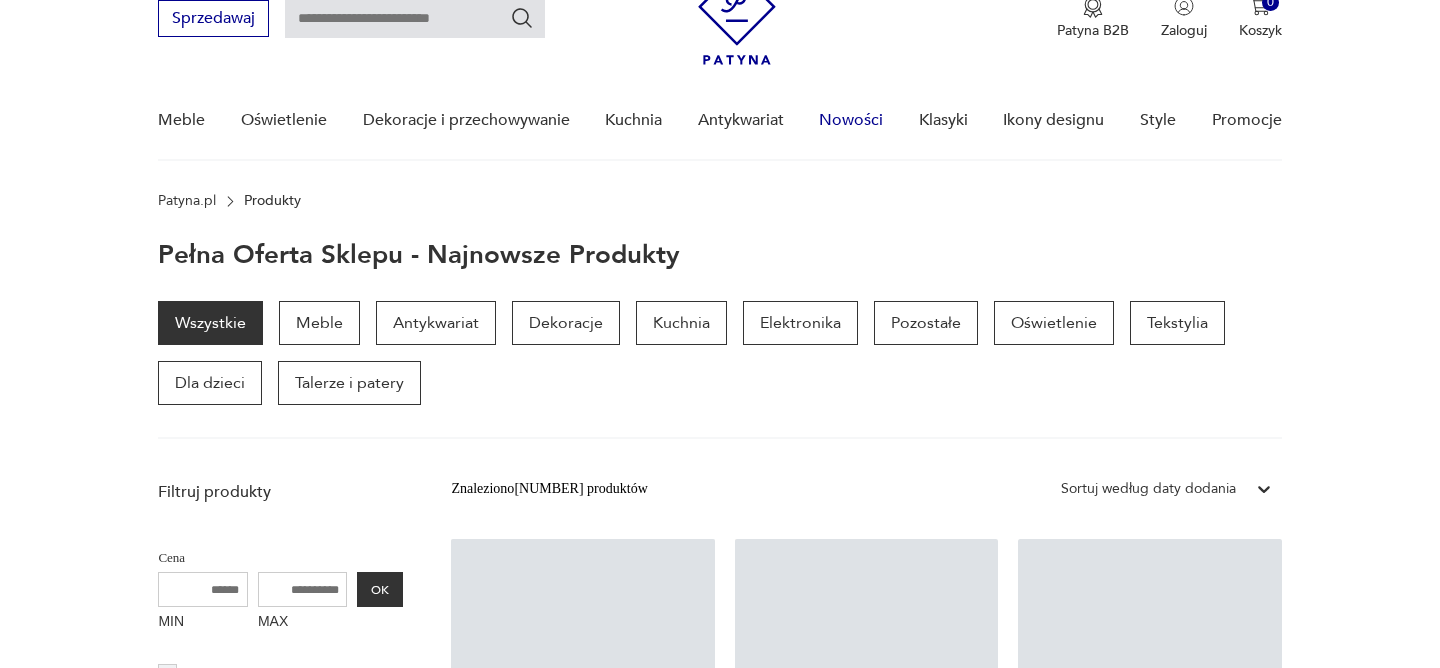 scroll, scrollTop: 89, scrollLeft: 0, axis: vertical 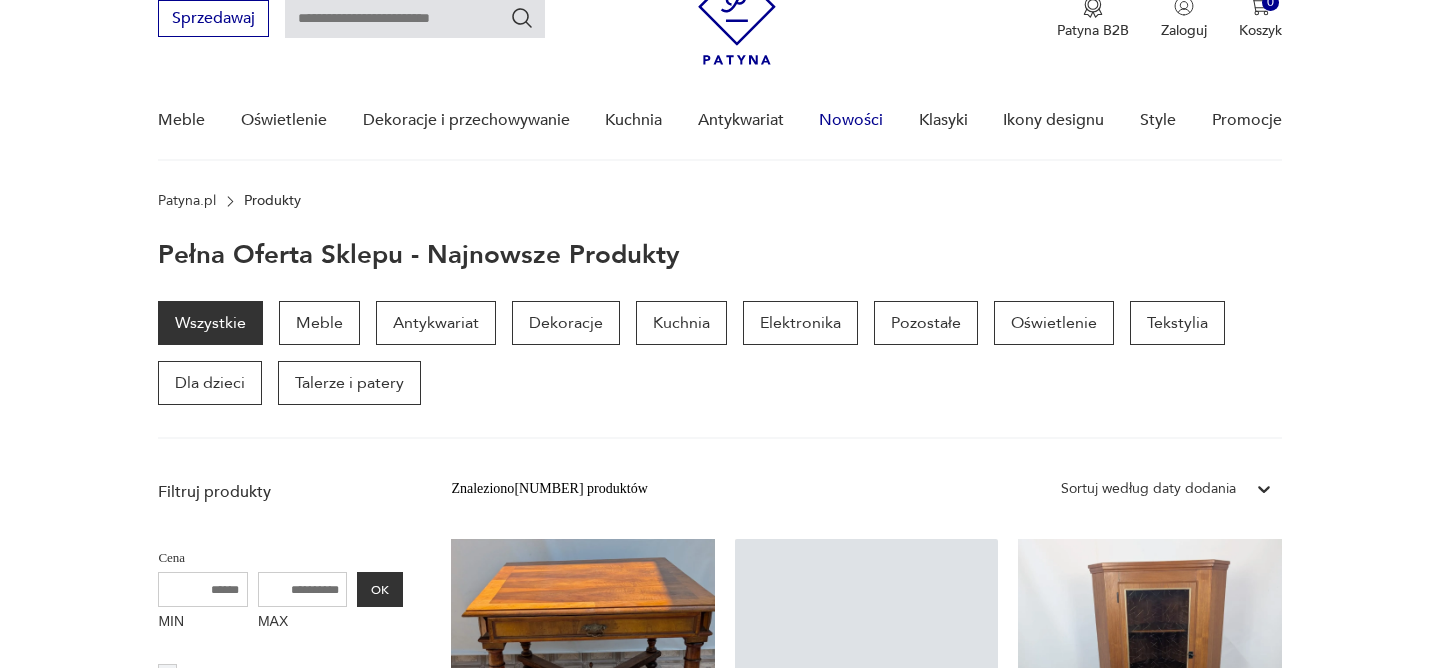 click on "Nowości" at bounding box center [851, 120] 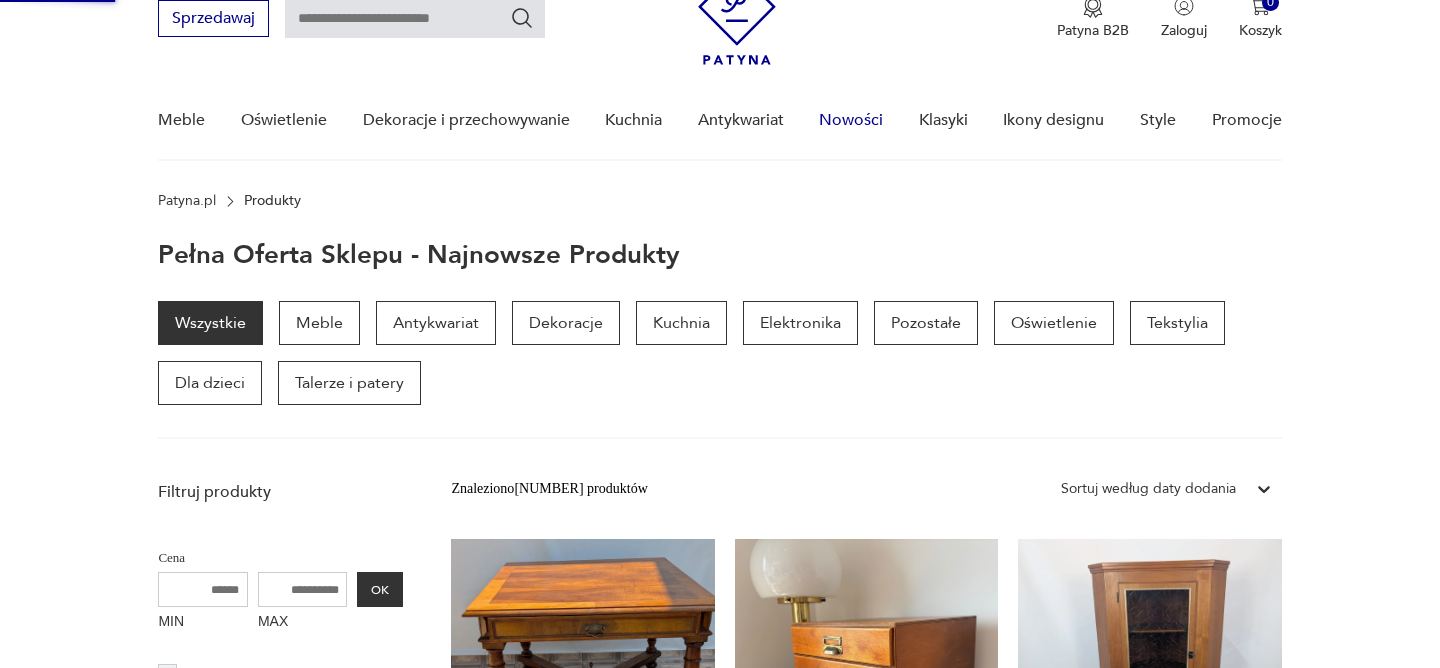 scroll, scrollTop: 0, scrollLeft: 0, axis: both 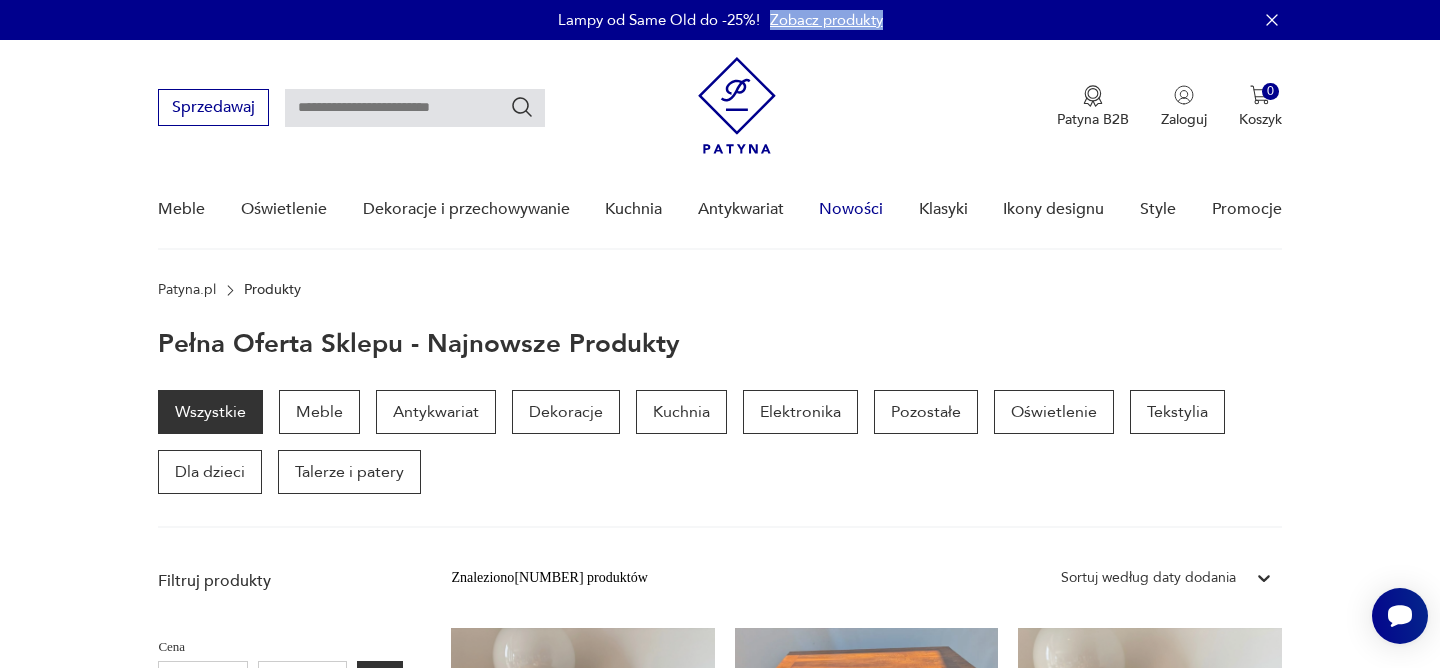 click on "Nowości" at bounding box center [851, 209] 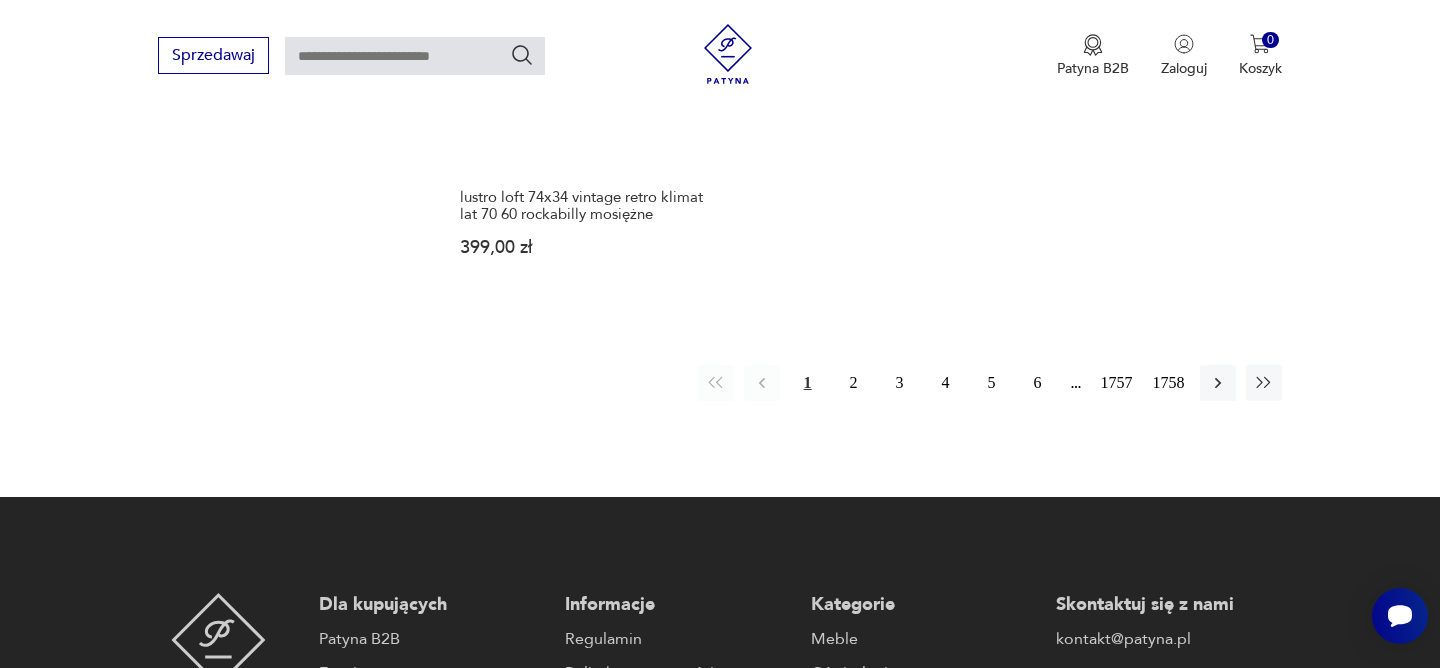 scroll, scrollTop: 2891, scrollLeft: 0, axis: vertical 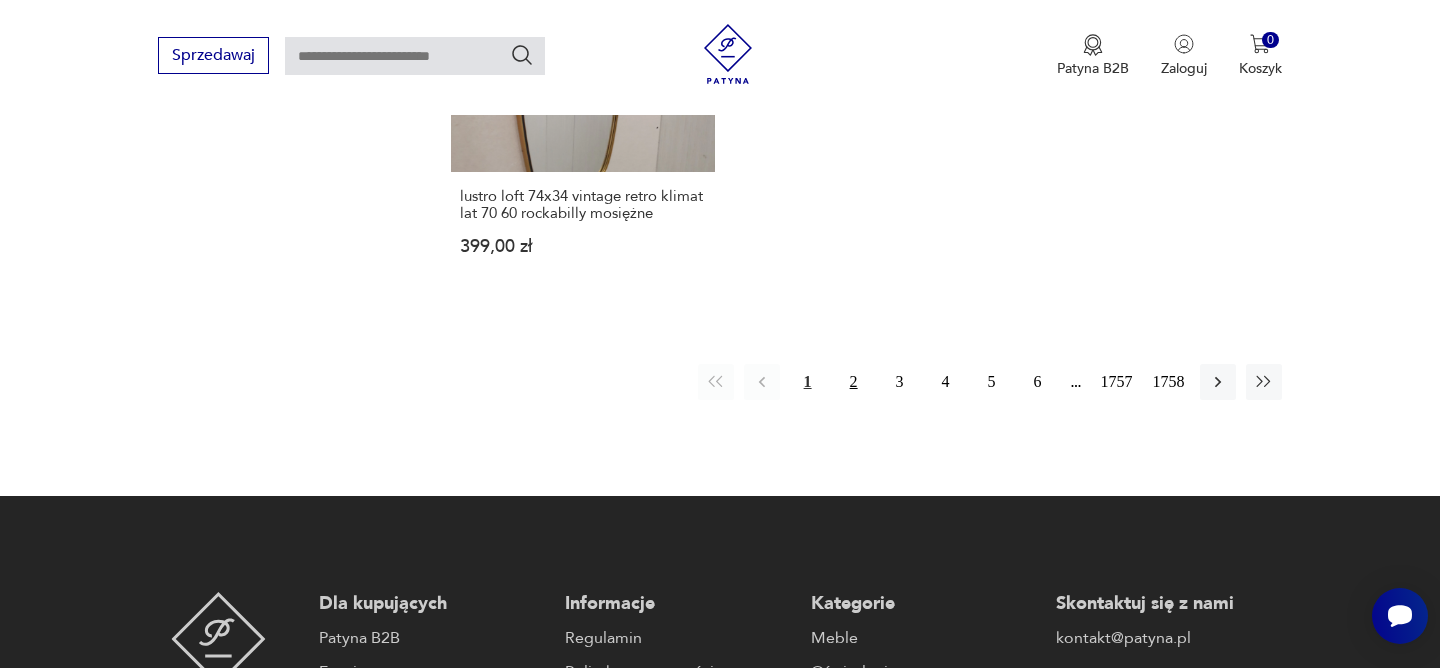 click on "2" at bounding box center (854, 382) 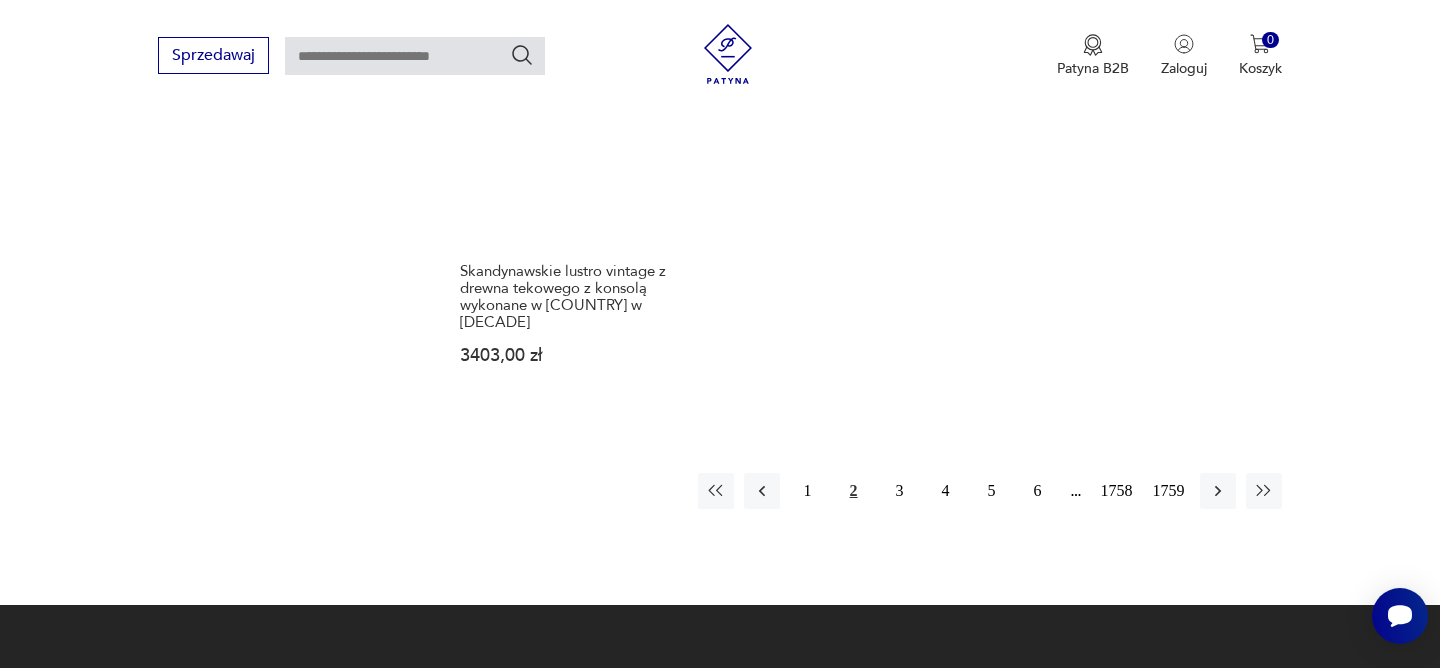 scroll, scrollTop: 2747, scrollLeft: 0, axis: vertical 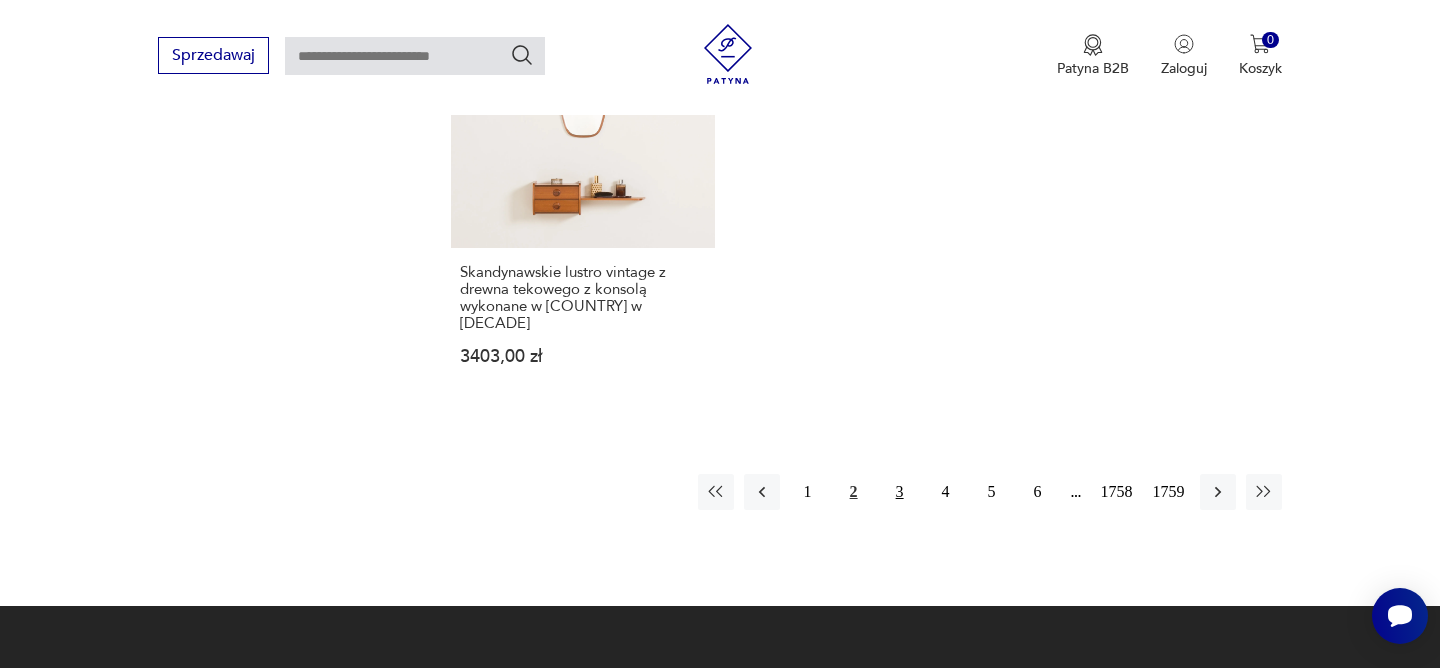click on "3" at bounding box center (900, 492) 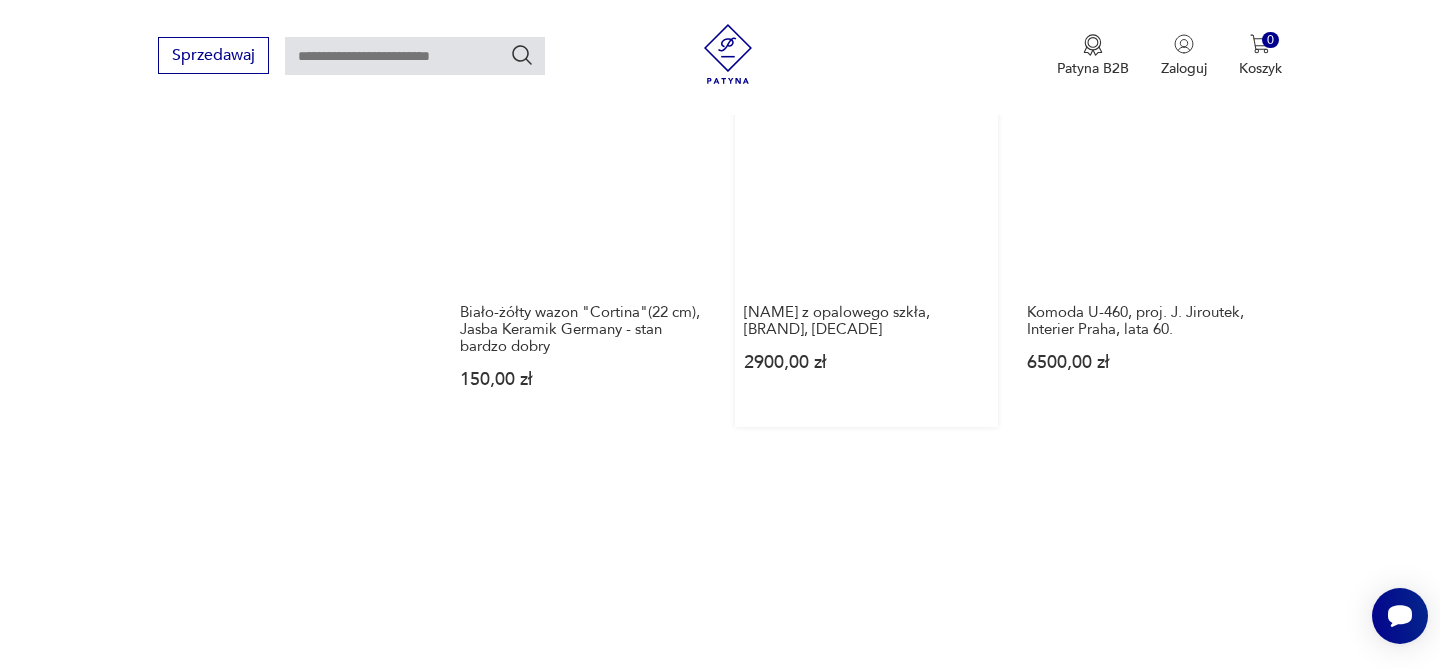 scroll, scrollTop: 1539, scrollLeft: 0, axis: vertical 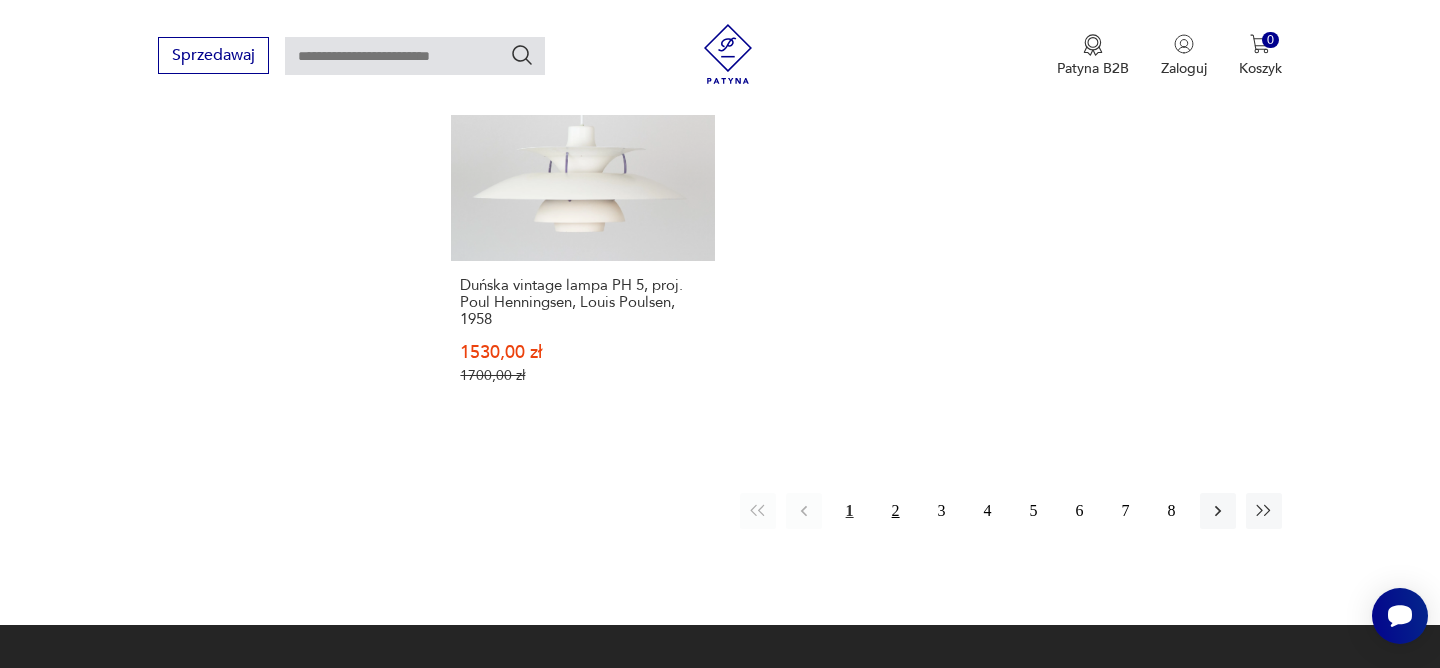 click on "2" at bounding box center (896, 511) 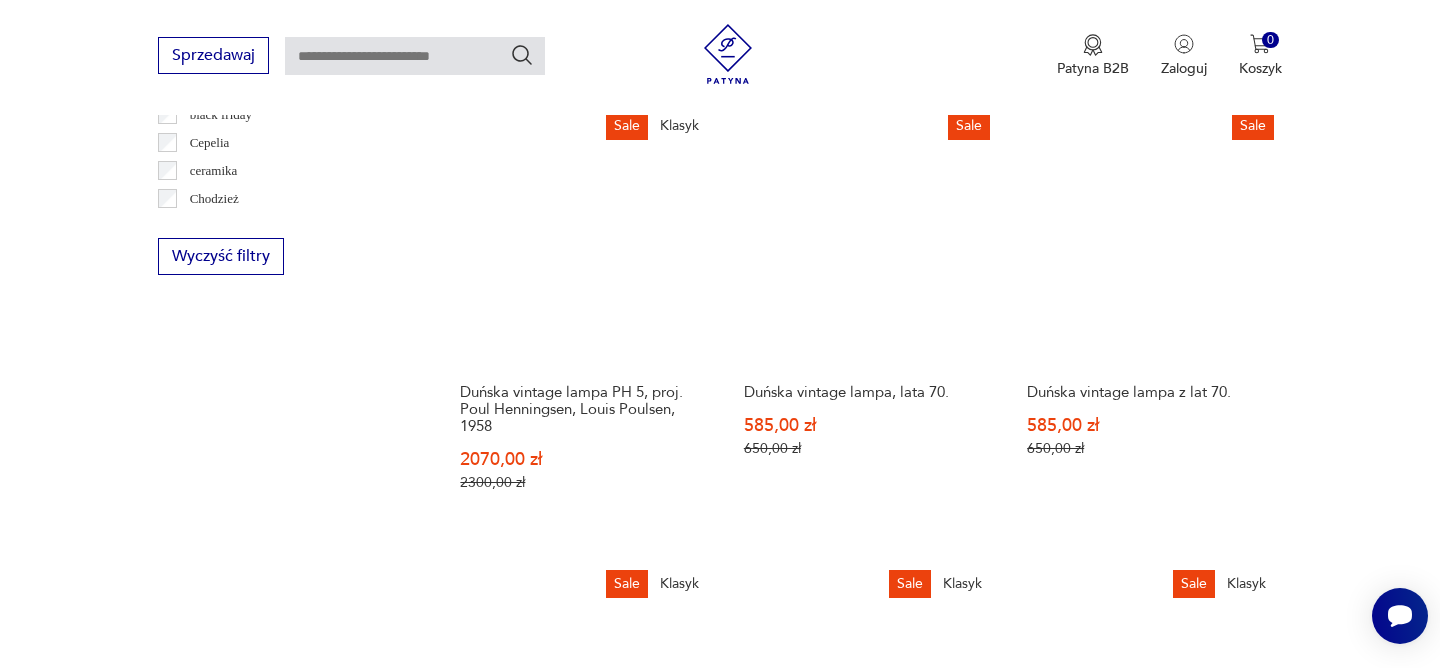 scroll, scrollTop: 1137, scrollLeft: 0, axis: vertical 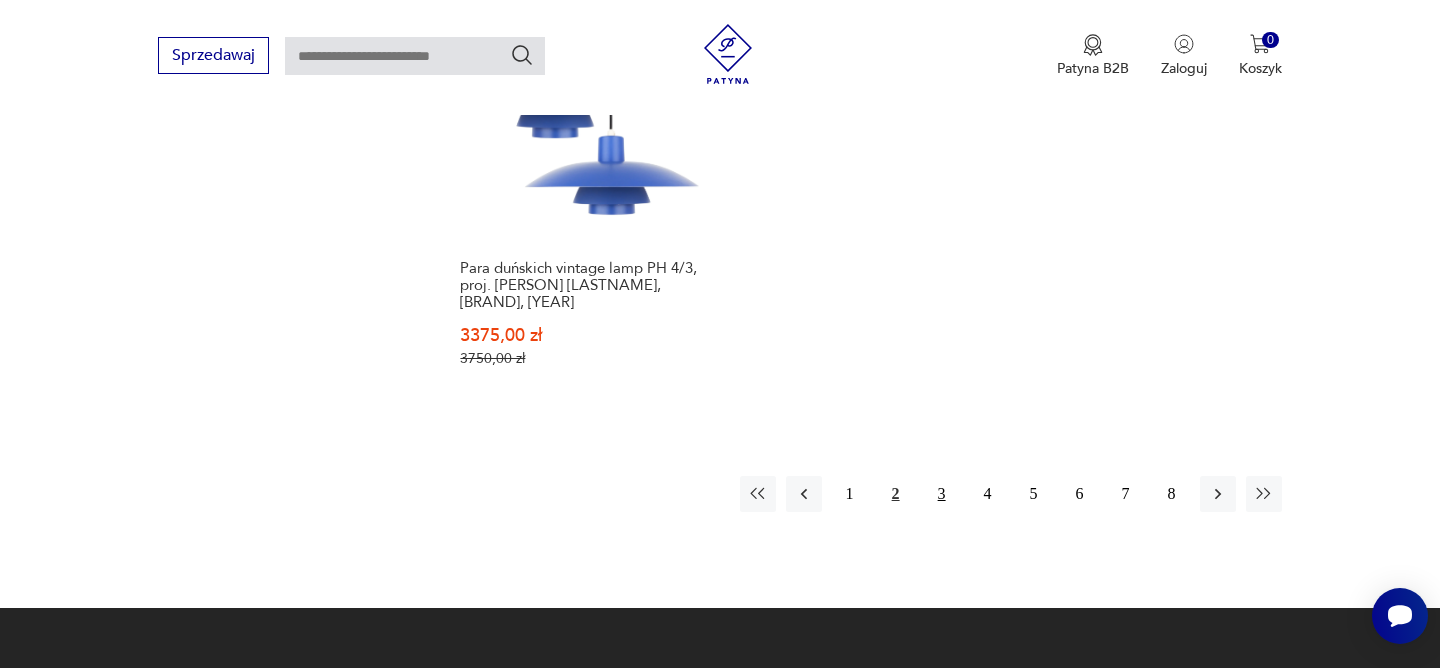 click on "3" at bounding box center [942, 494] 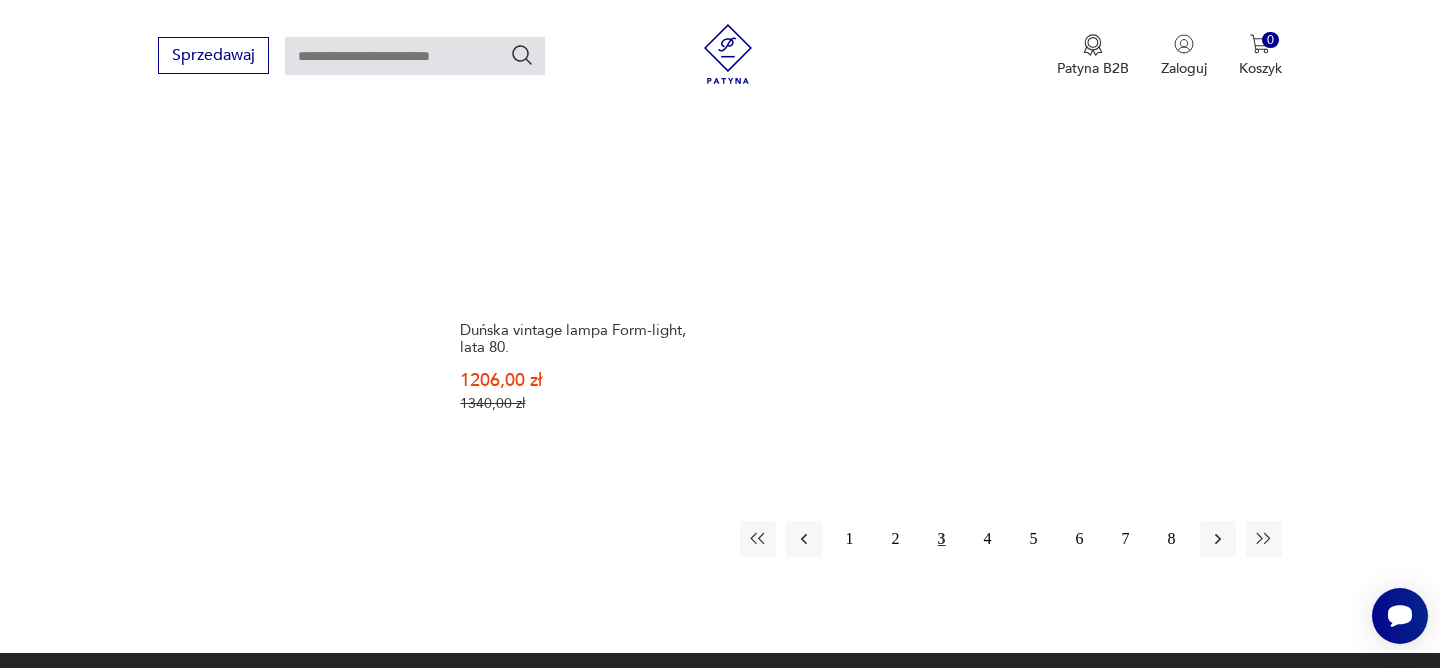 scroll, scrollTop: 3110, scrollLeft: 0, axis: vertical 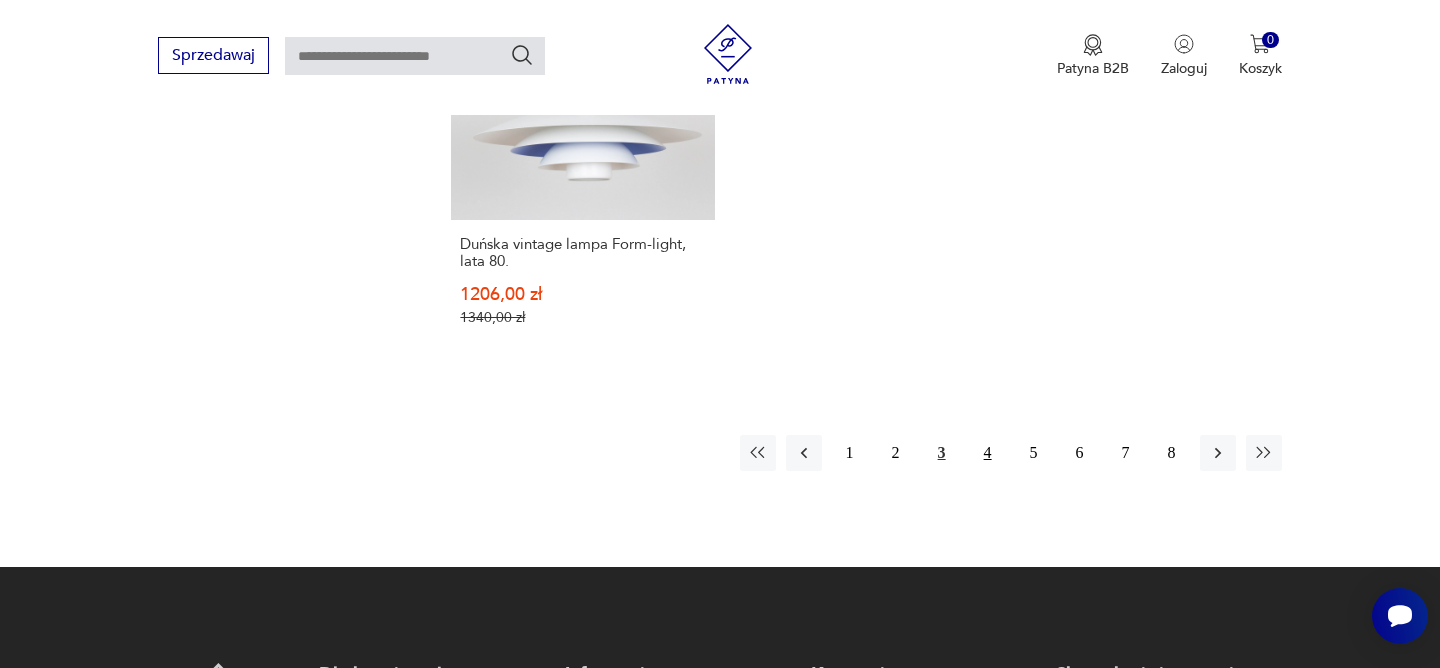 click on "4" at bounding box center (988, 453) 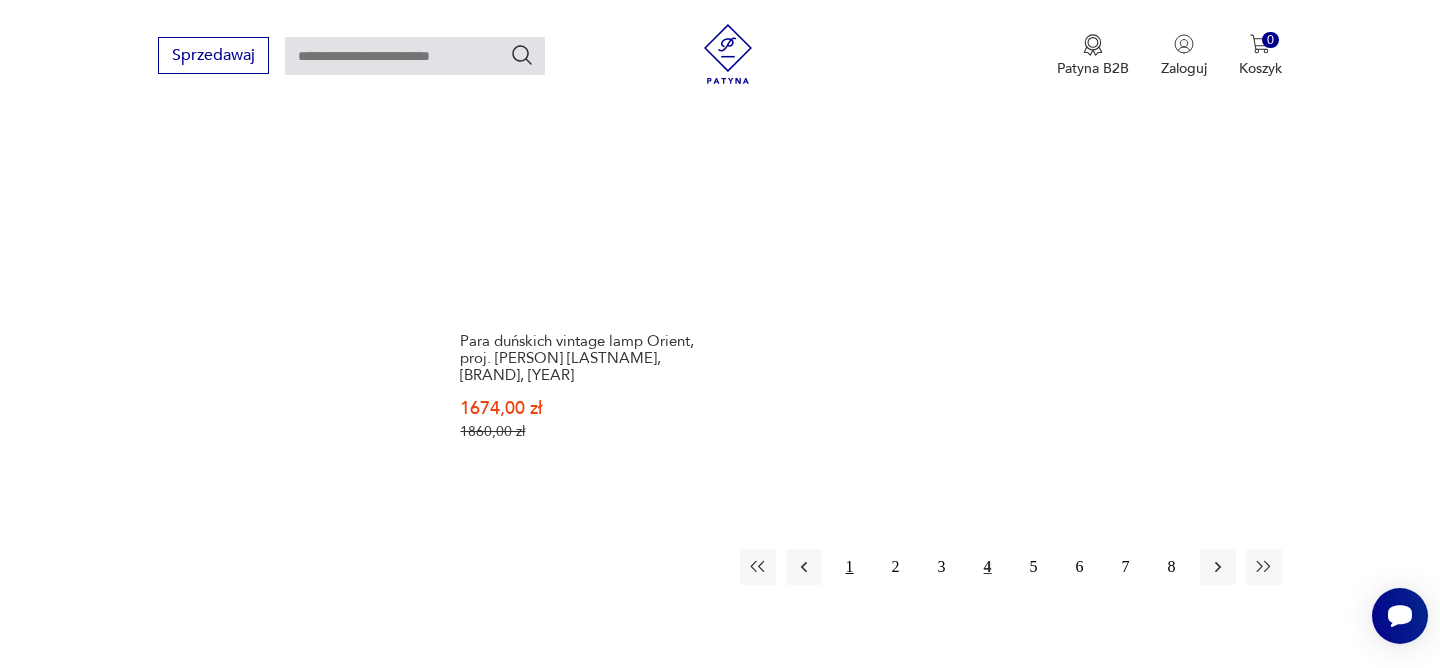 scroll, scrollTop: 3020, scrollLeft: 0, axis: vertical 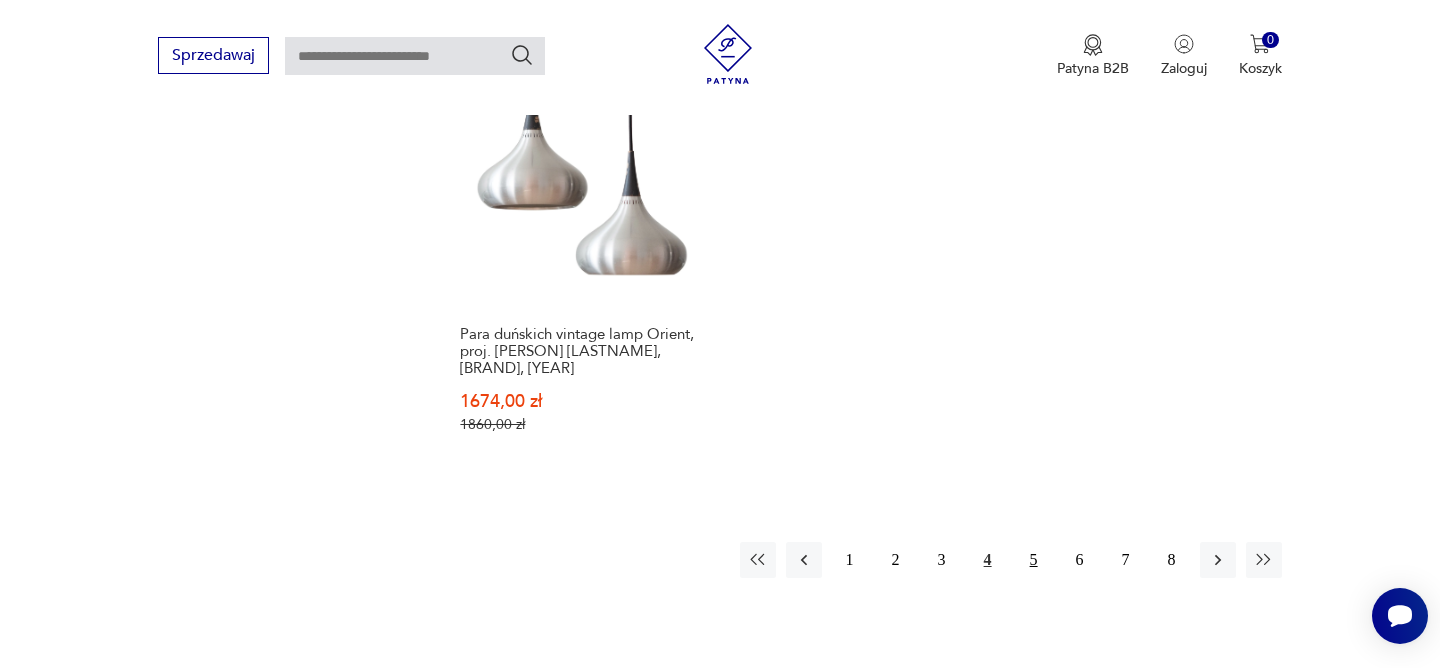 click on "5" at bounding box center (1034, 560) 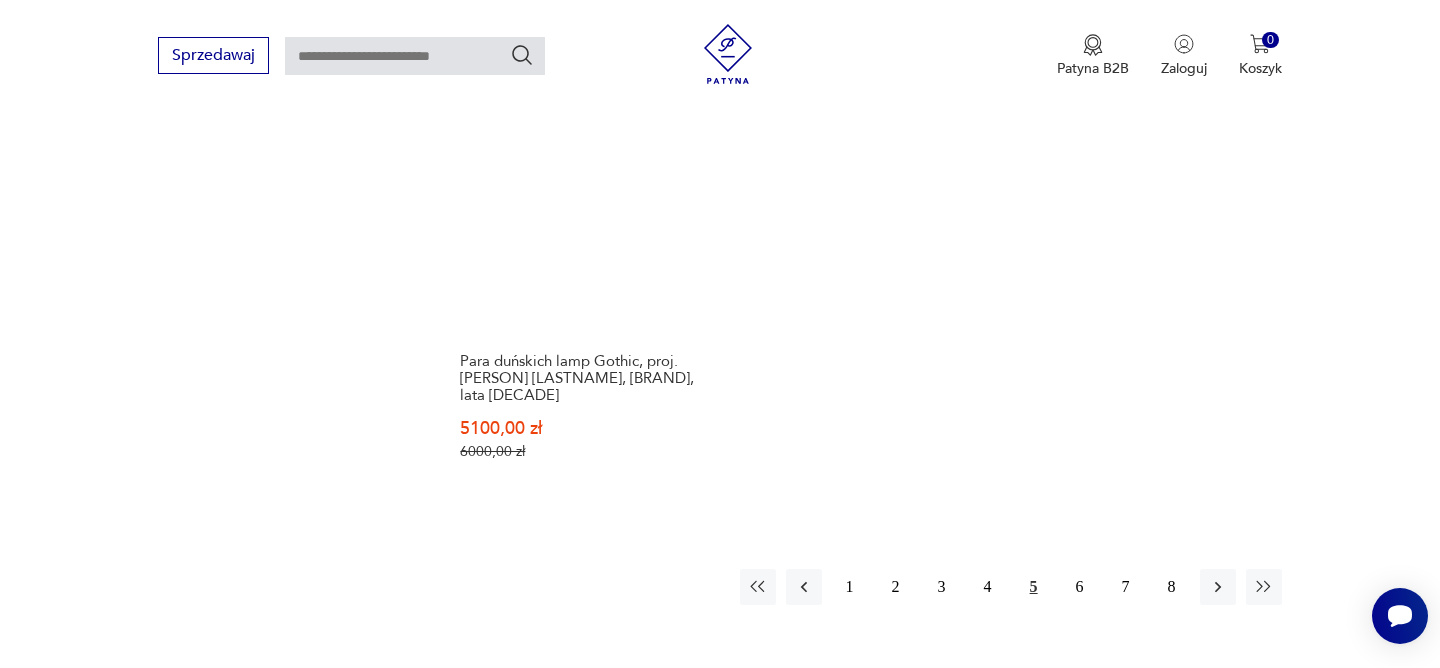scroll, scrollTop: 2991, scrollLeft: 0, axis: vertical 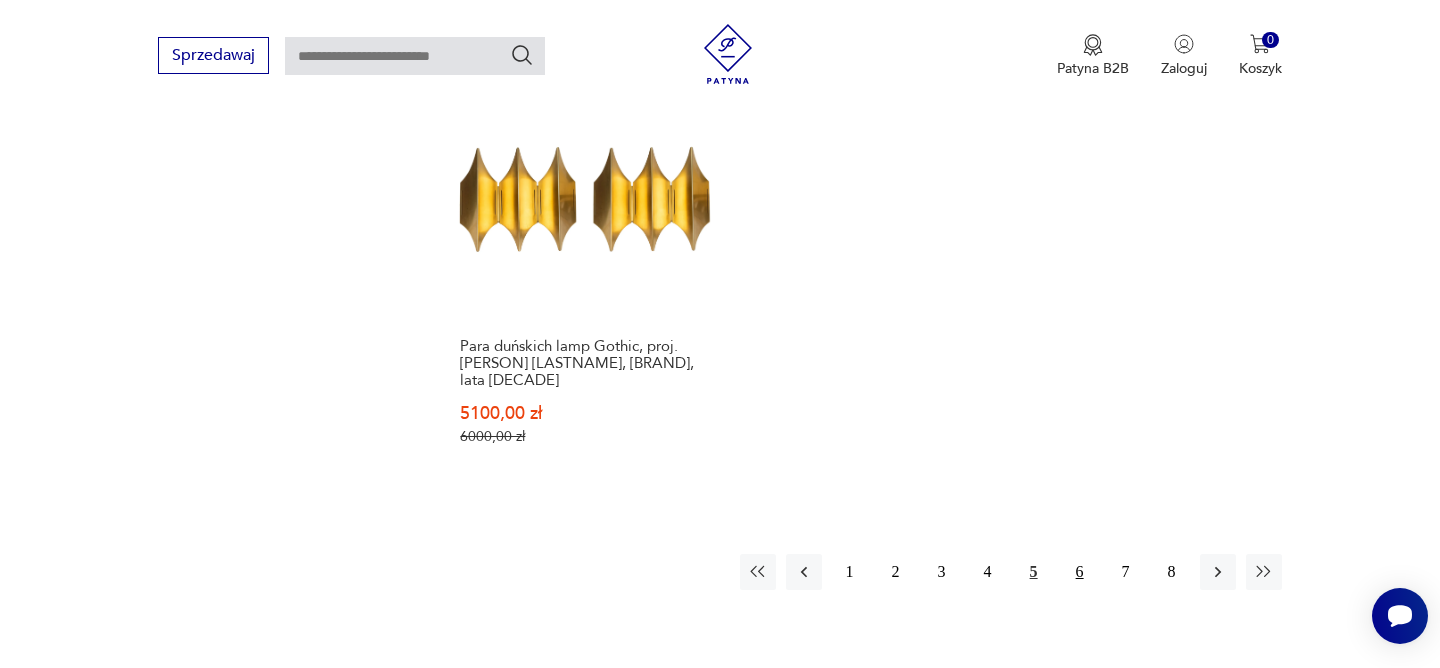 click on "6" at bounding box center (1080, 572) 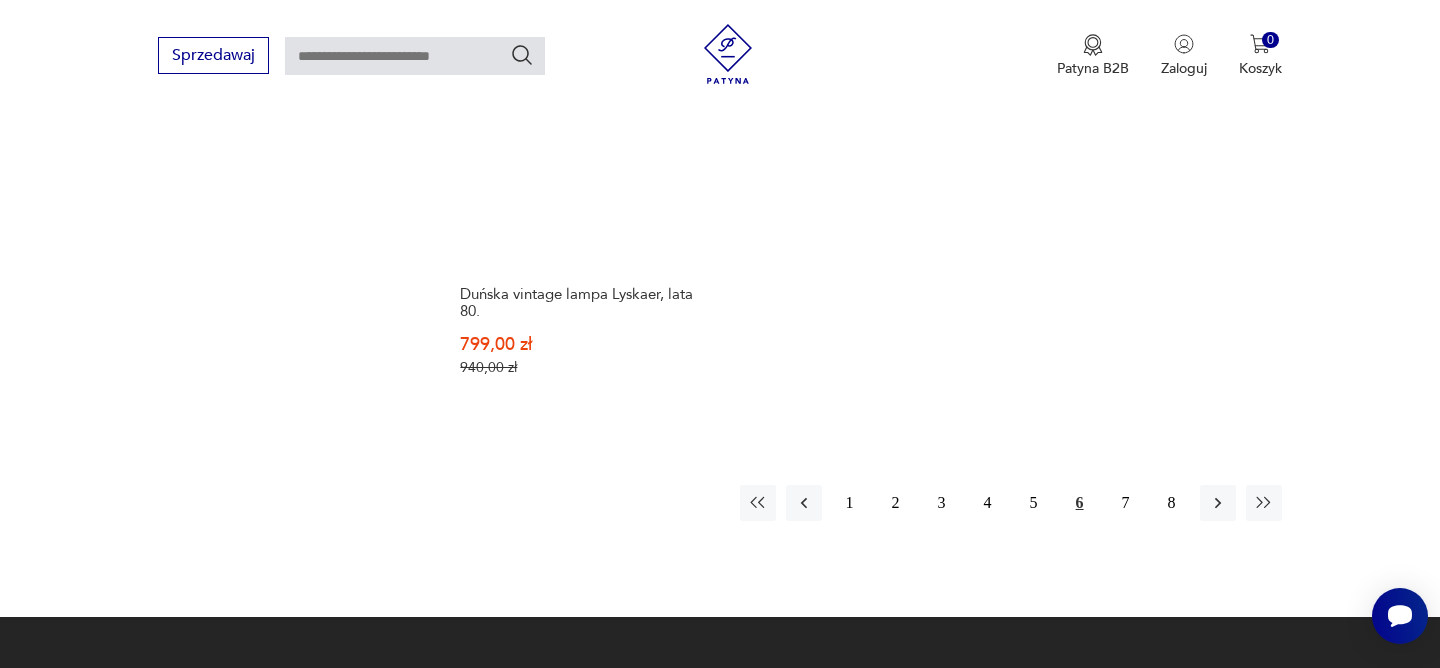 scroll, scrollTop: 3064, scrollLeft: 0, axis: vertical 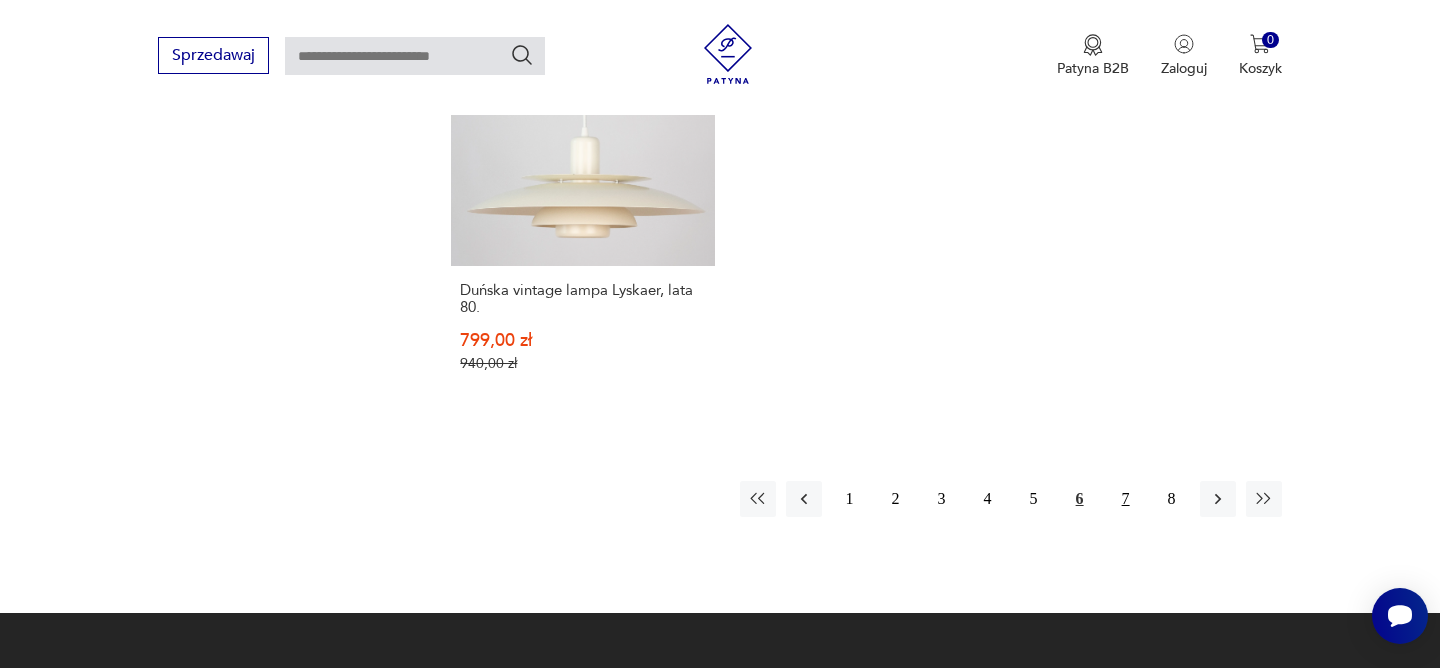 click on "7" at bounding box center [1126, 499] 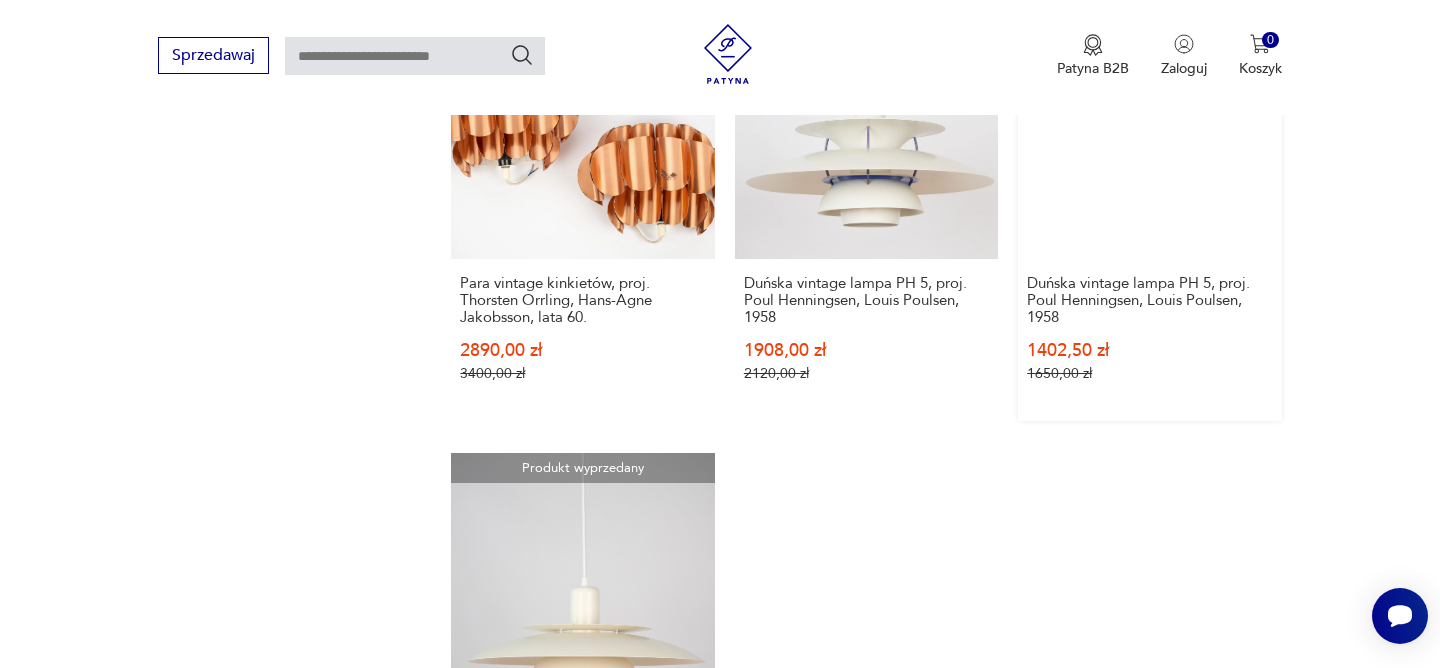 click on "Sale Klasyk Duńska vintage lampa PH 5, proj. [PERSON] [LASTNAME], [BRAND], [YEAR] [PRICE] [PRICE] Sale Klasyk Duńska vintage lampa Facet pop, proj. [PERSON] [LASTNAME], [BRAND], [YEAR] [PRICE] [PRICE] Sale Klasyk Duńska vintage lampa Facet Pop, proj. [PERSON] [LASTNAME], [BRAND], [YEAR] [PRICE] [PRICE] Sale Klasyk Duńska vintage lampa PH 5, proj. [PERSON] [LASTNAME], [BRAND], [YEAR] [PRICE] [PRICE] Sale Duńska vintage lampa, teak, lata [DECADE] [PRICE] [PRICE] Sale Duńska vintage lampa Konkylie, proj. [PERSON] [LASTNAME], [BRAND], [YEAR] [PRICE] [PRICE] Sale Klasyk Para kinkietów V149, proj. [PERSON] [LASTNAME], Szwecja, lata [DECADE] [PRICE] [PRICE] Sale Duńska vintage lampa, lata [DECADE] [PRICE] [PRICE] Sale Klasyk Duńska vintage lampa Medio, proj. [PERSON] [LASTNAME], [BRAND], [YEAR] [PRICE] [PRICE] Sale Klasyk Duńska vintage lampa PH 5, proj. [PERSON] [LASTNAME], [BRAND], [YEAR] [PRICE] [PRICE] Sale Klasyk [PRICE] [PRICE] Sale Sale" at bounding box center (866, -487) 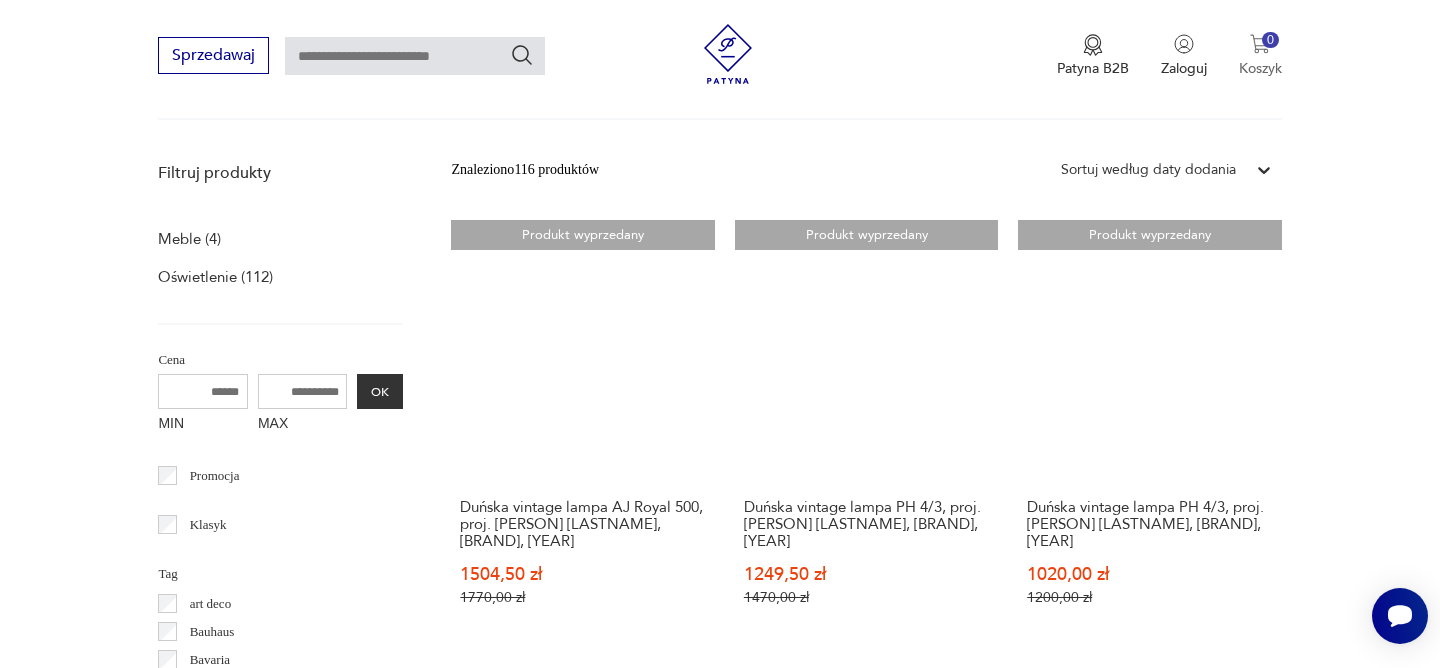 scroll, scrollTop: 561, scrollLeft: 0, axis: vertical 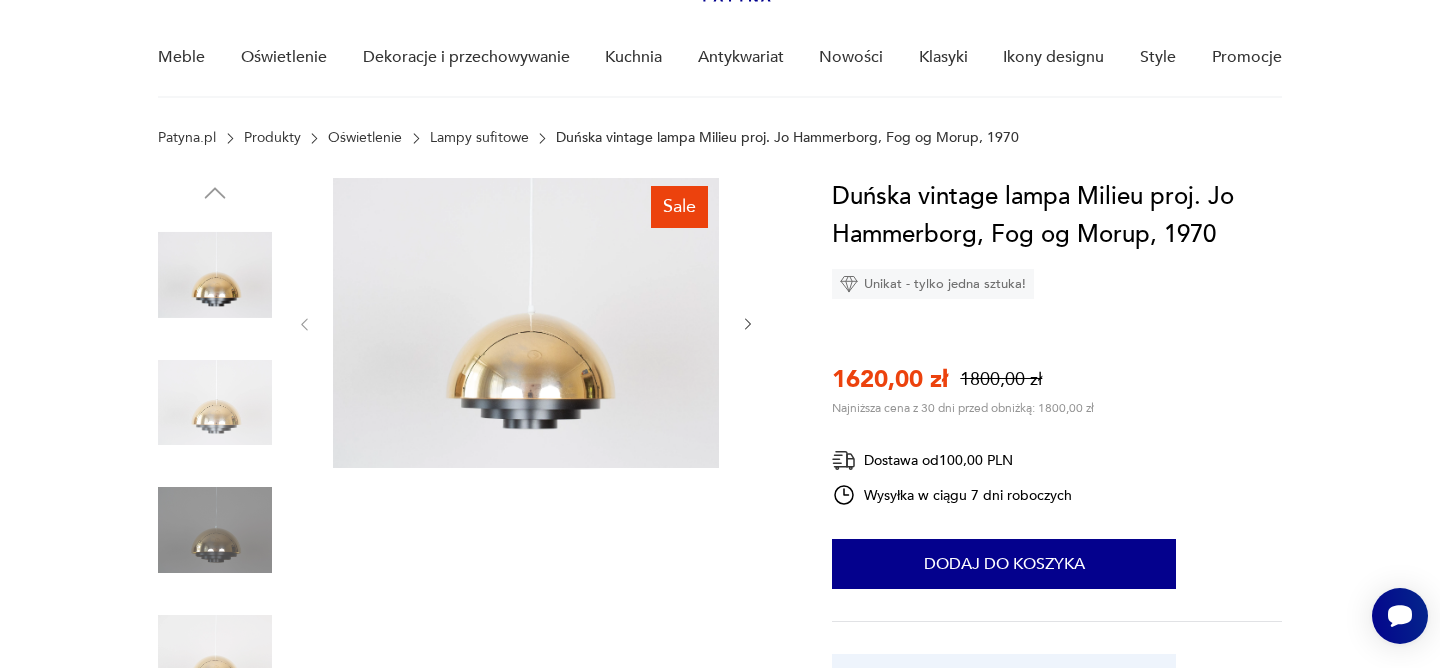 drag, startPoint x: 147, startPoint y: 523, endPoint x: 205, endPoint y: 525, distance: 58.034473 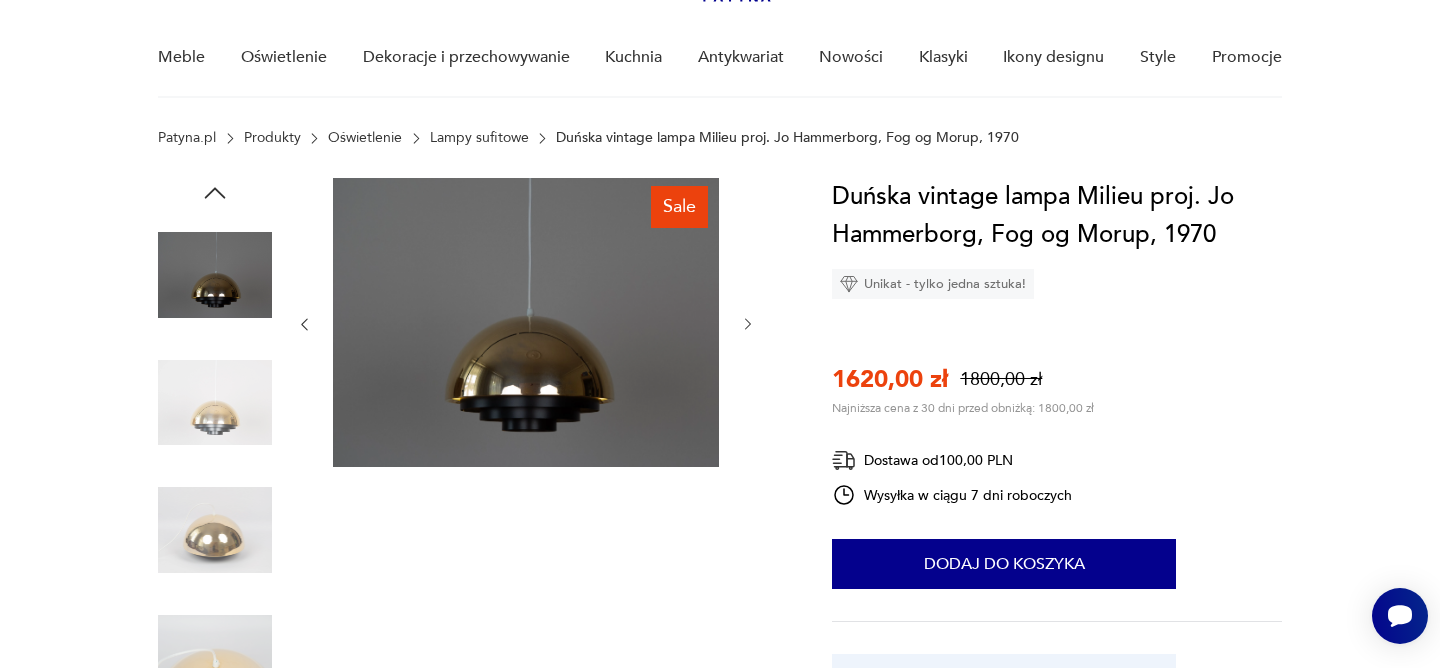 scroll, scrollTop: 197, scrollLeft: 0, axis: vertical 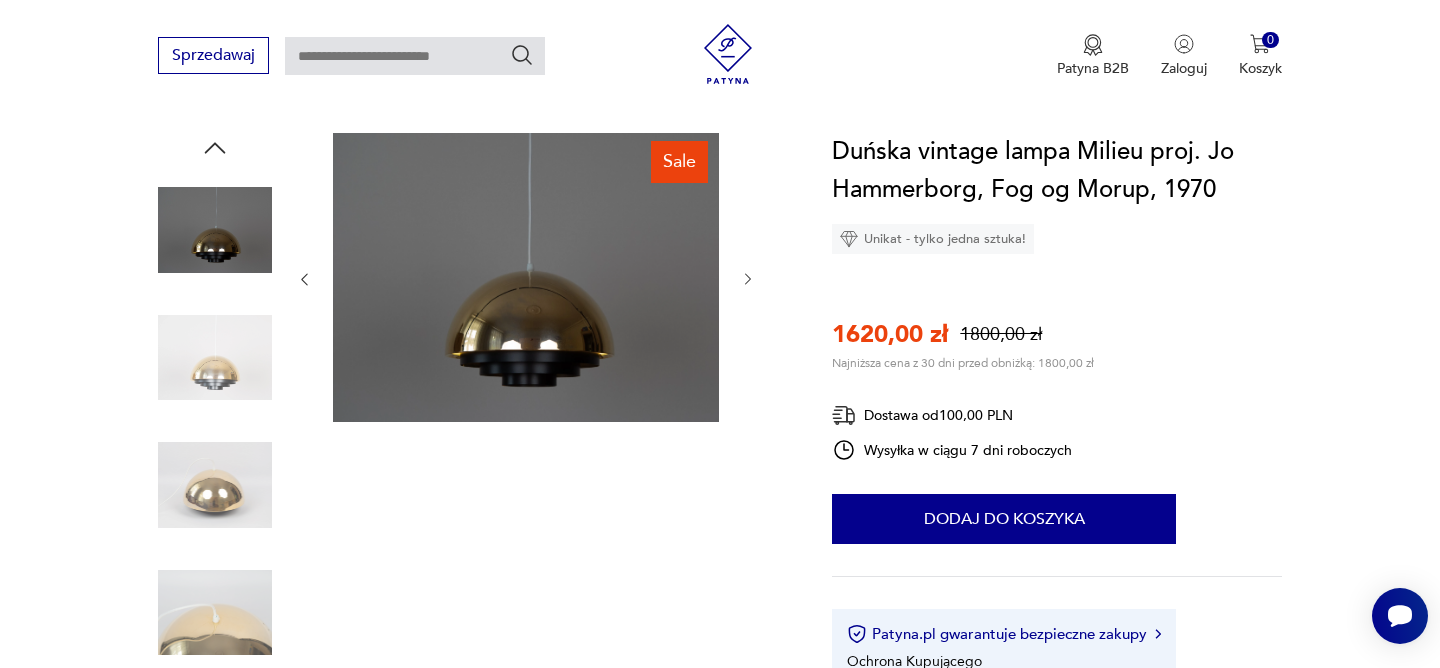 click at bounding box center [0, 0] 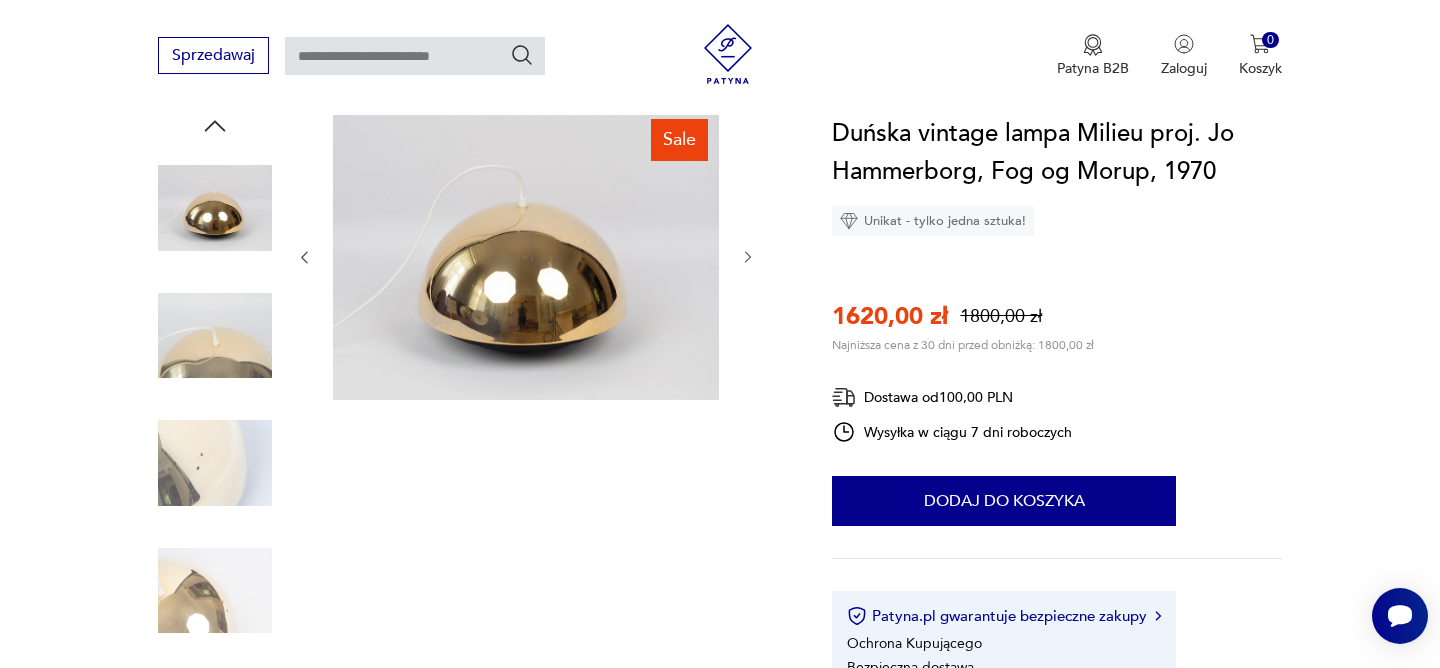 scroll, scrollTop: 222, scrollLeft: 0, axis: vertical 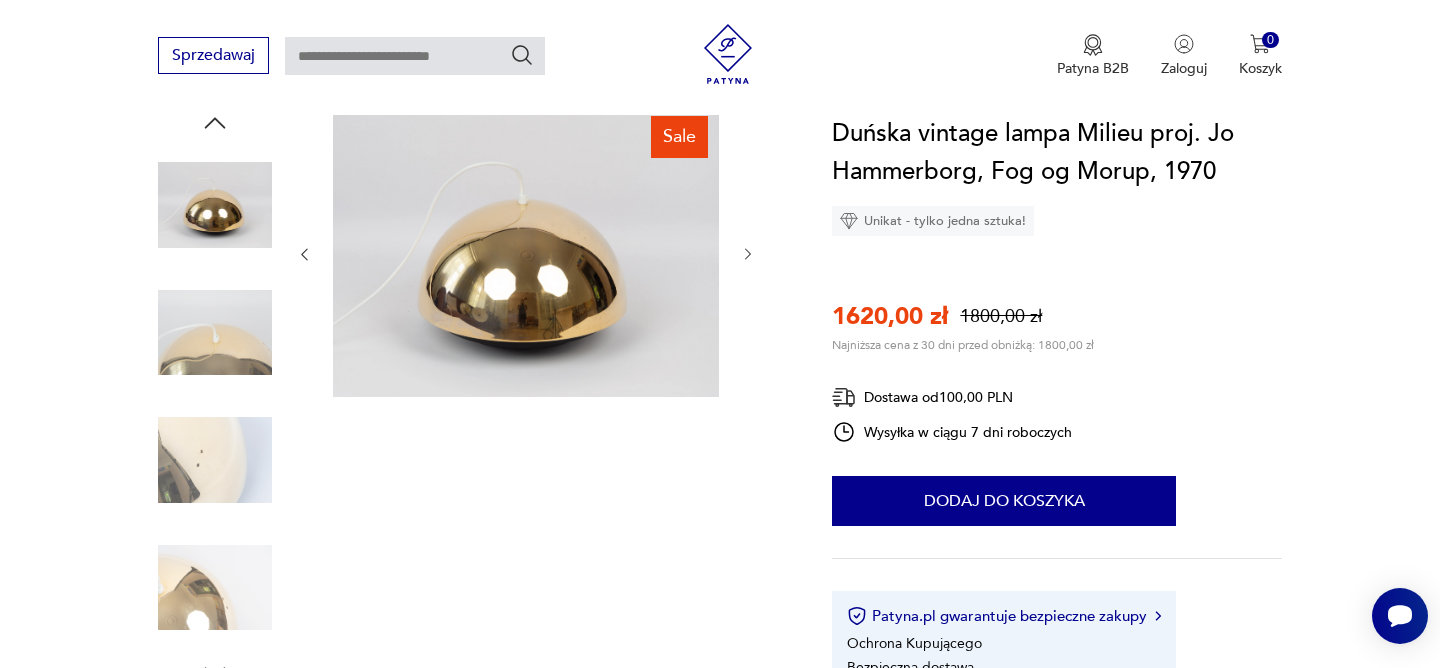 click at bounding box center (0, 0) 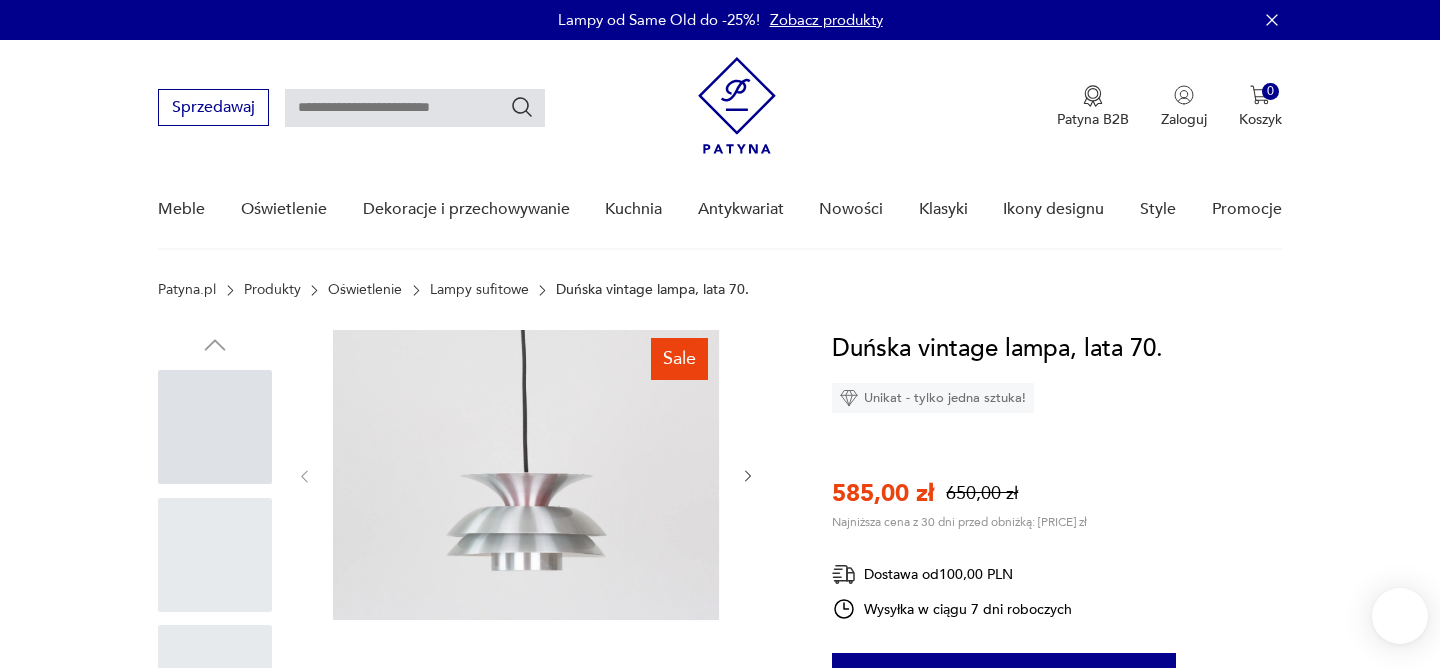 scroll, scrollTop: 0, scrollLeft: 0, axis: both 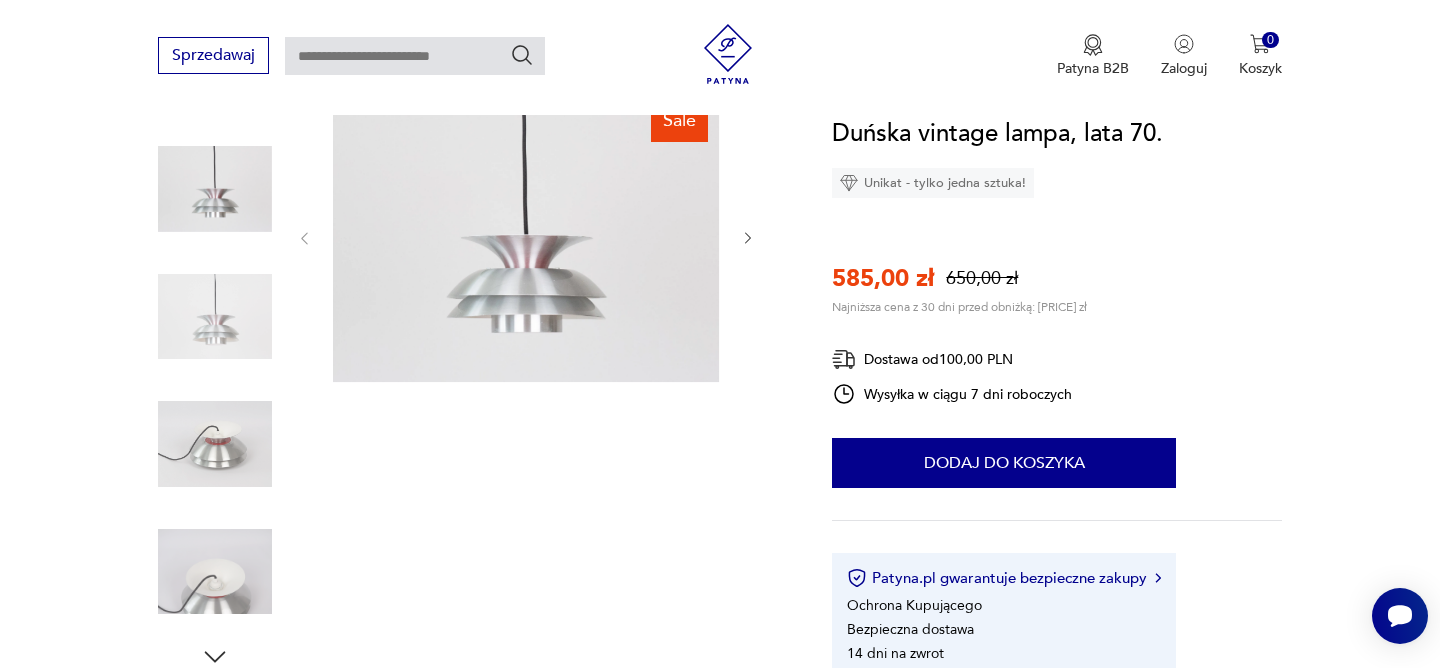 click at bounding box center [0, 0] 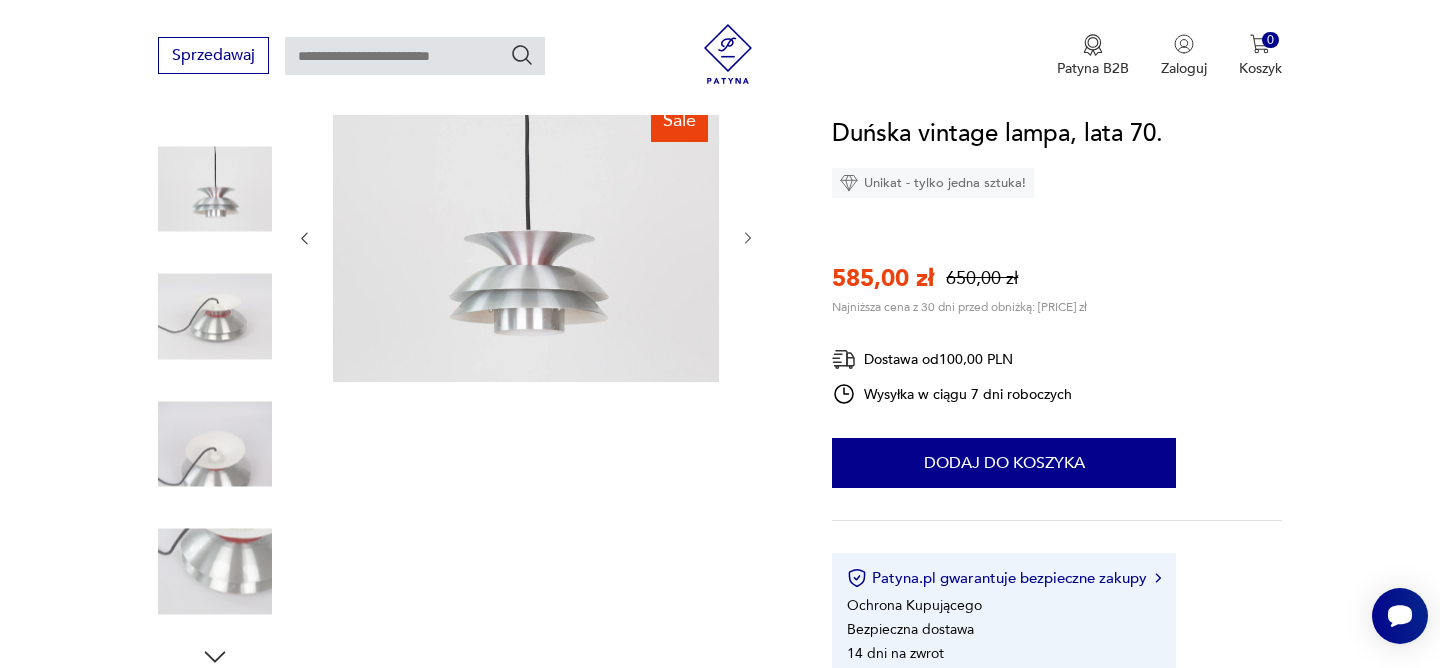 click at bounding box center (0, 0) 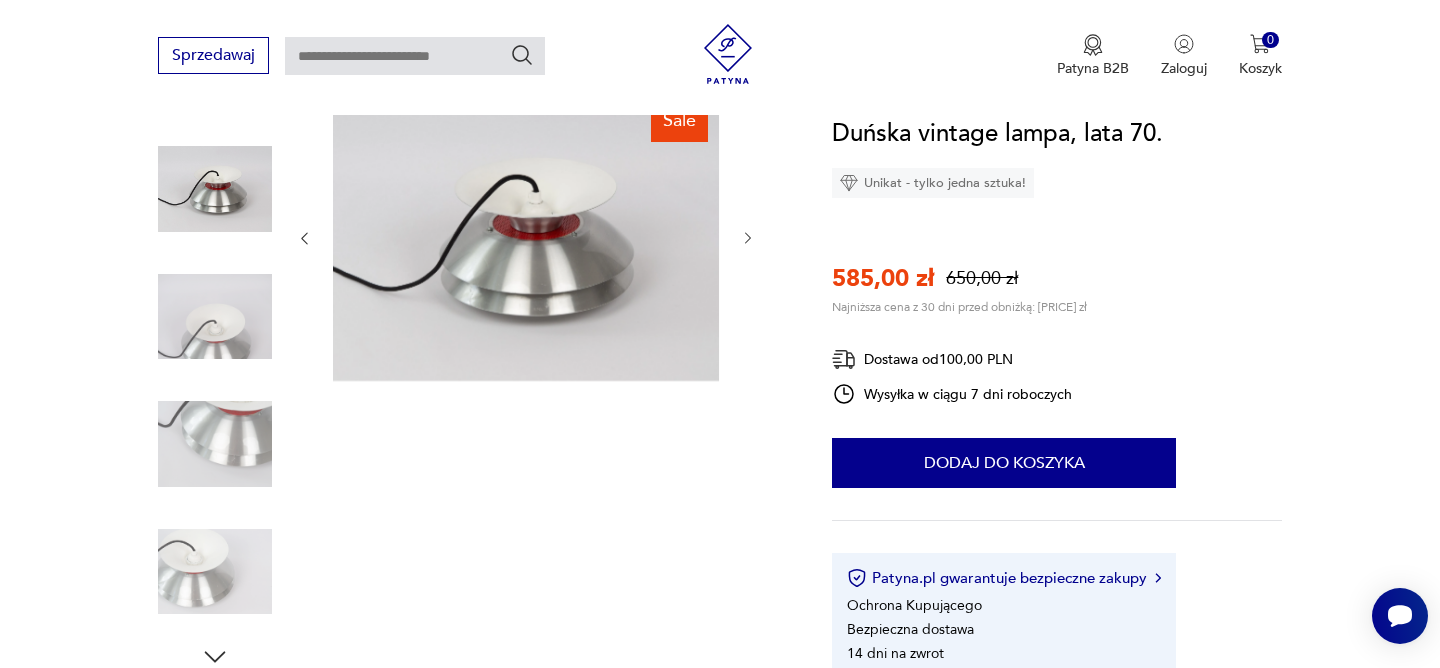click at bounding box center [0, 0] 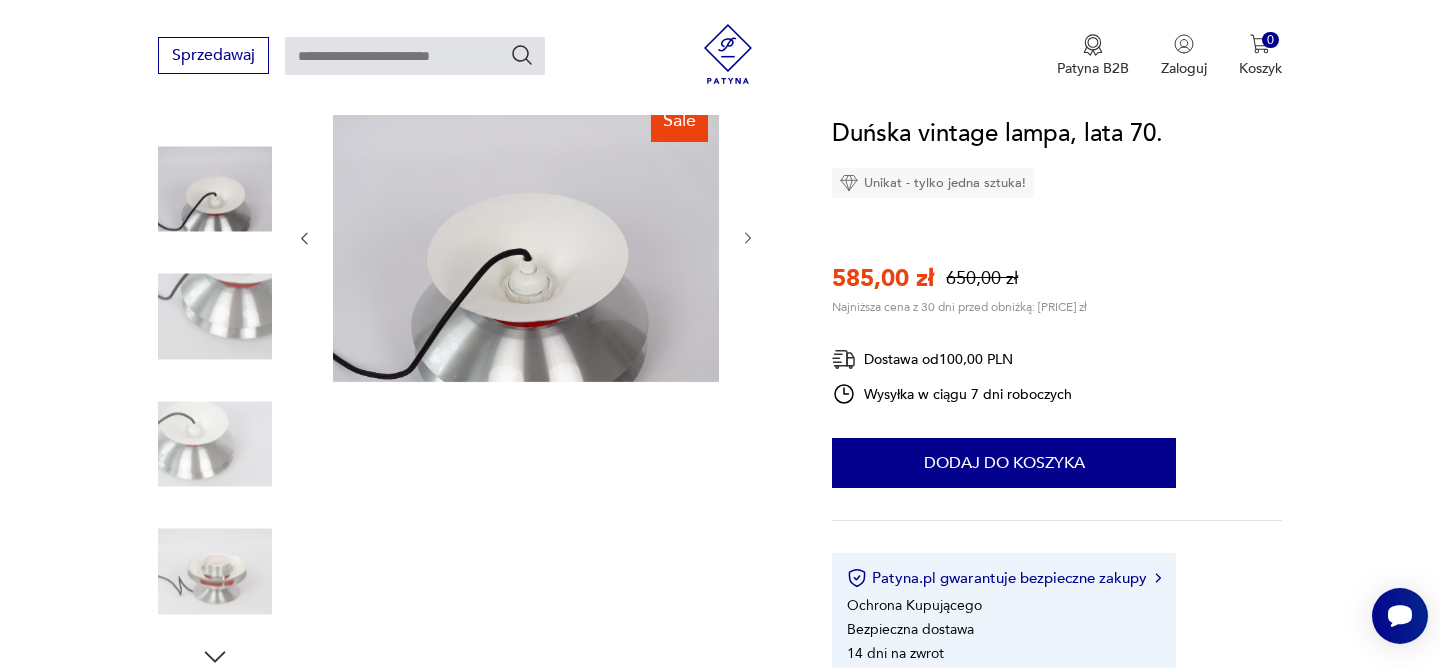 click at bounding box center (0, 0) 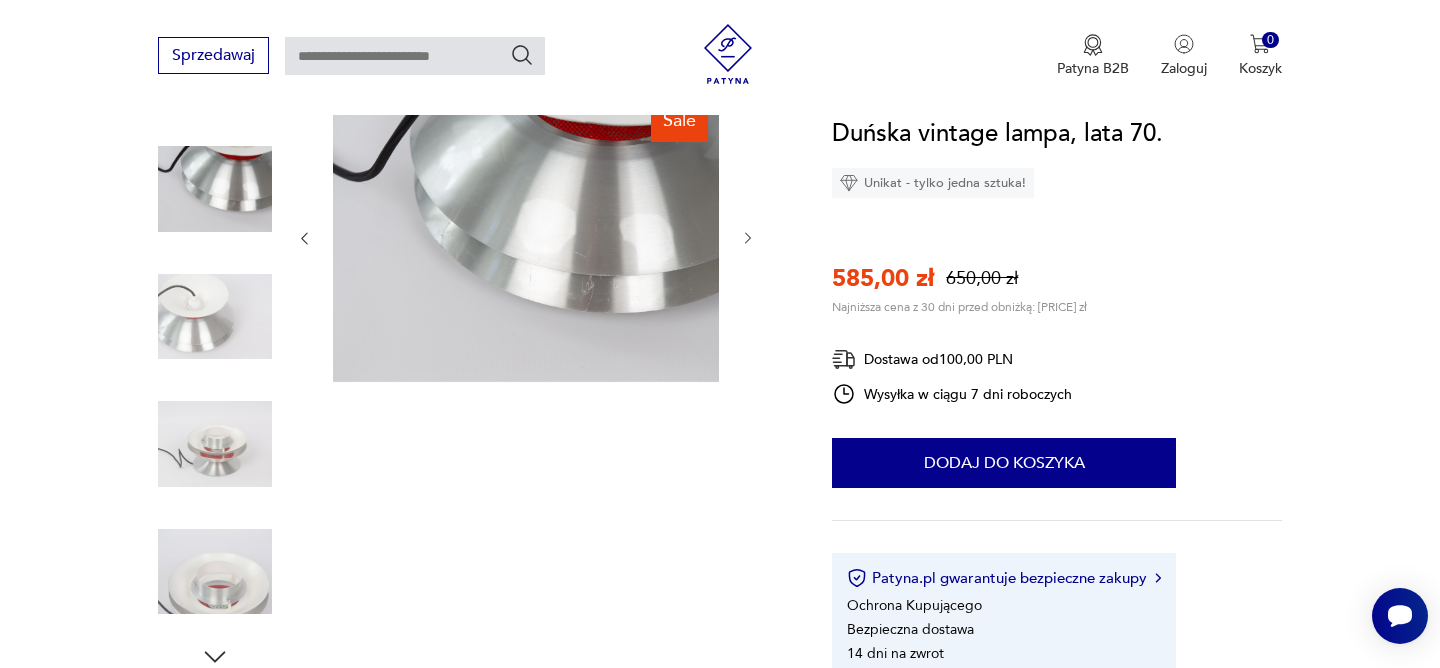 click at bounding box center [0, 0] 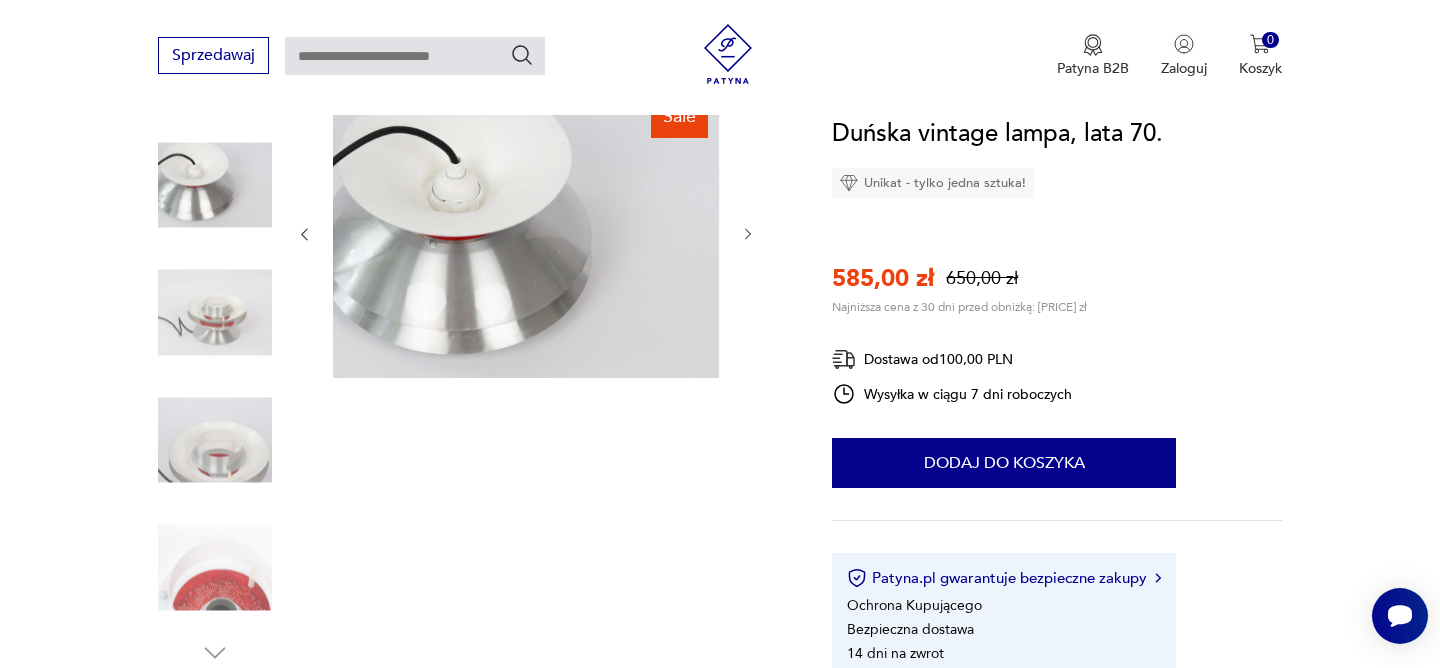 scroll, scrollTop: 217, scrollLeft: 0, axis: vertical 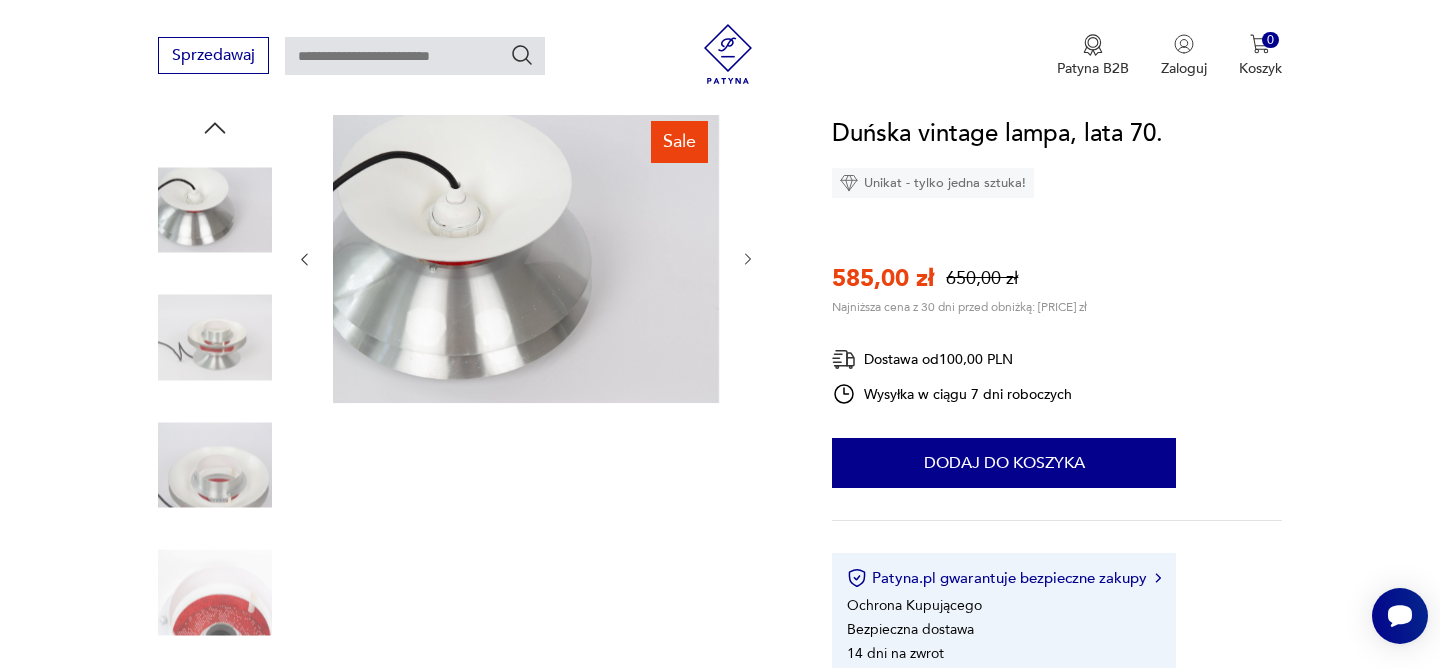 click at bounding box center (0, 0) 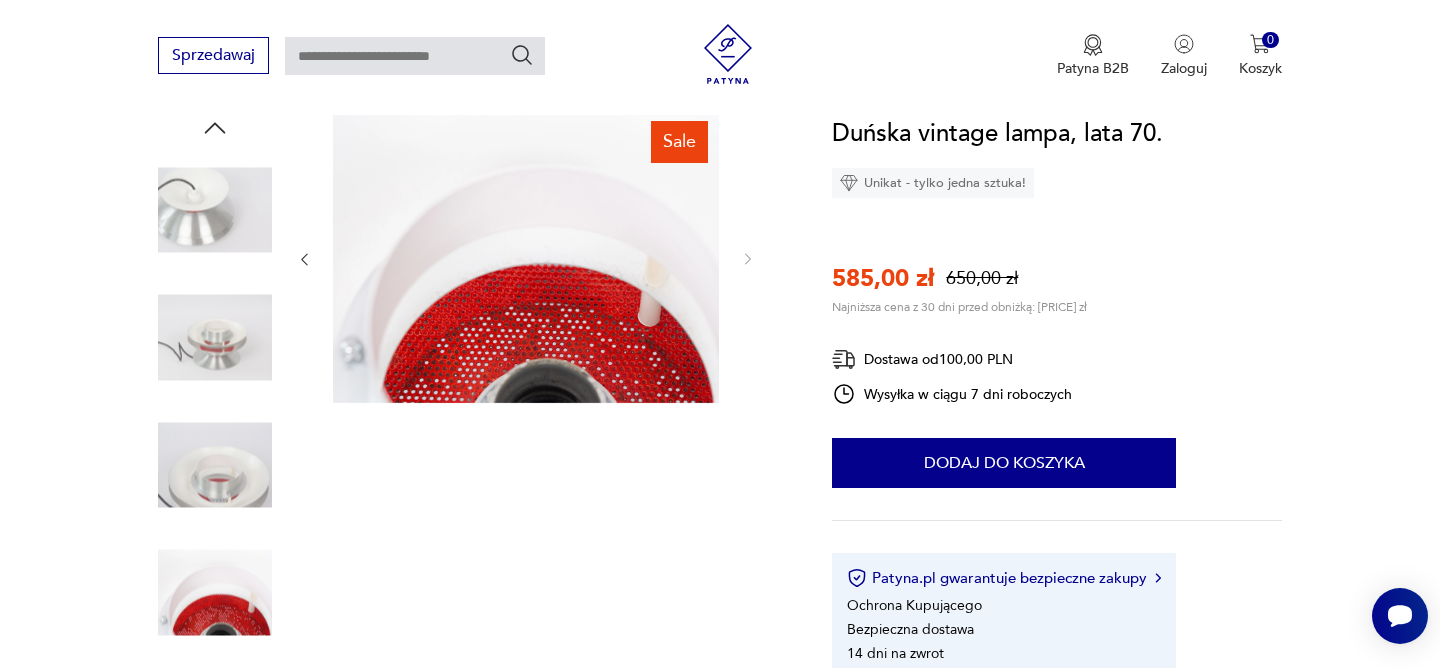 click at bounding box center [0, 0] 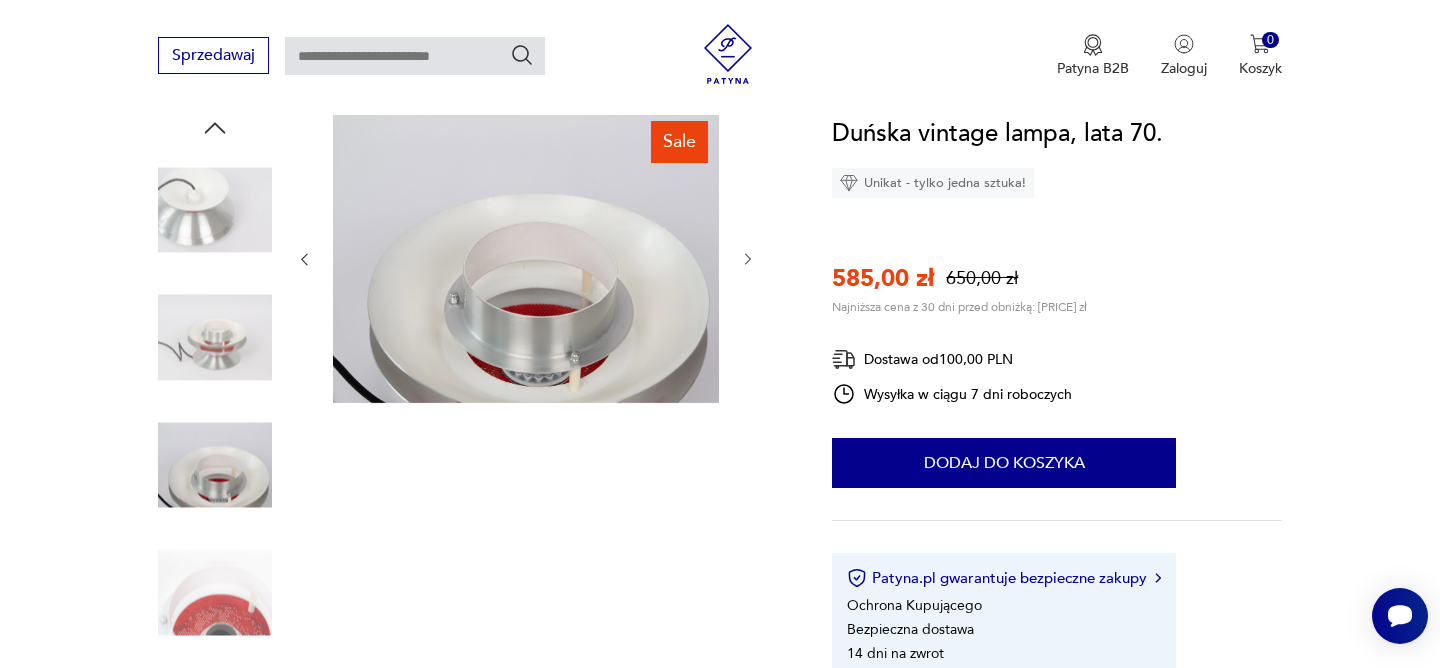 click at bounding box center (215, 338) 